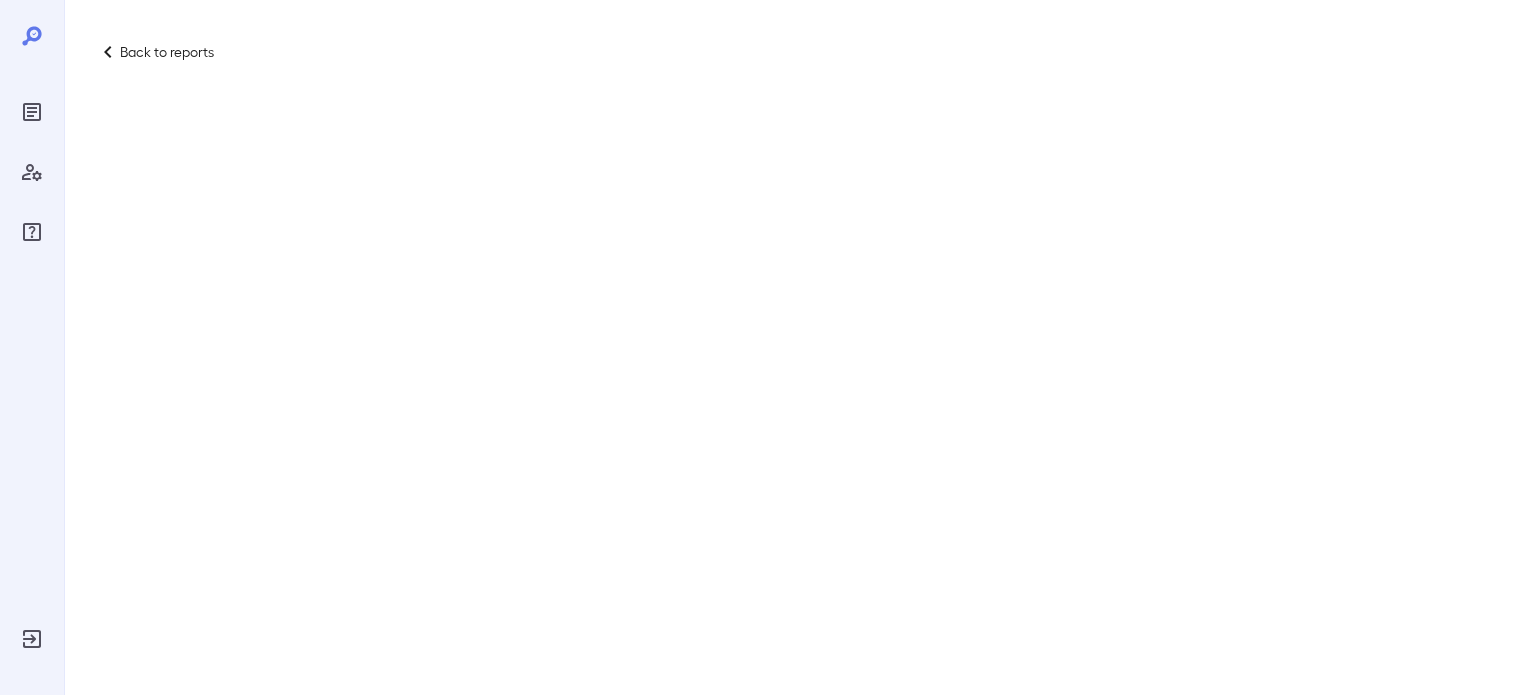 scroll, scrollTop: 0, scrollLeft: 0, axis: both 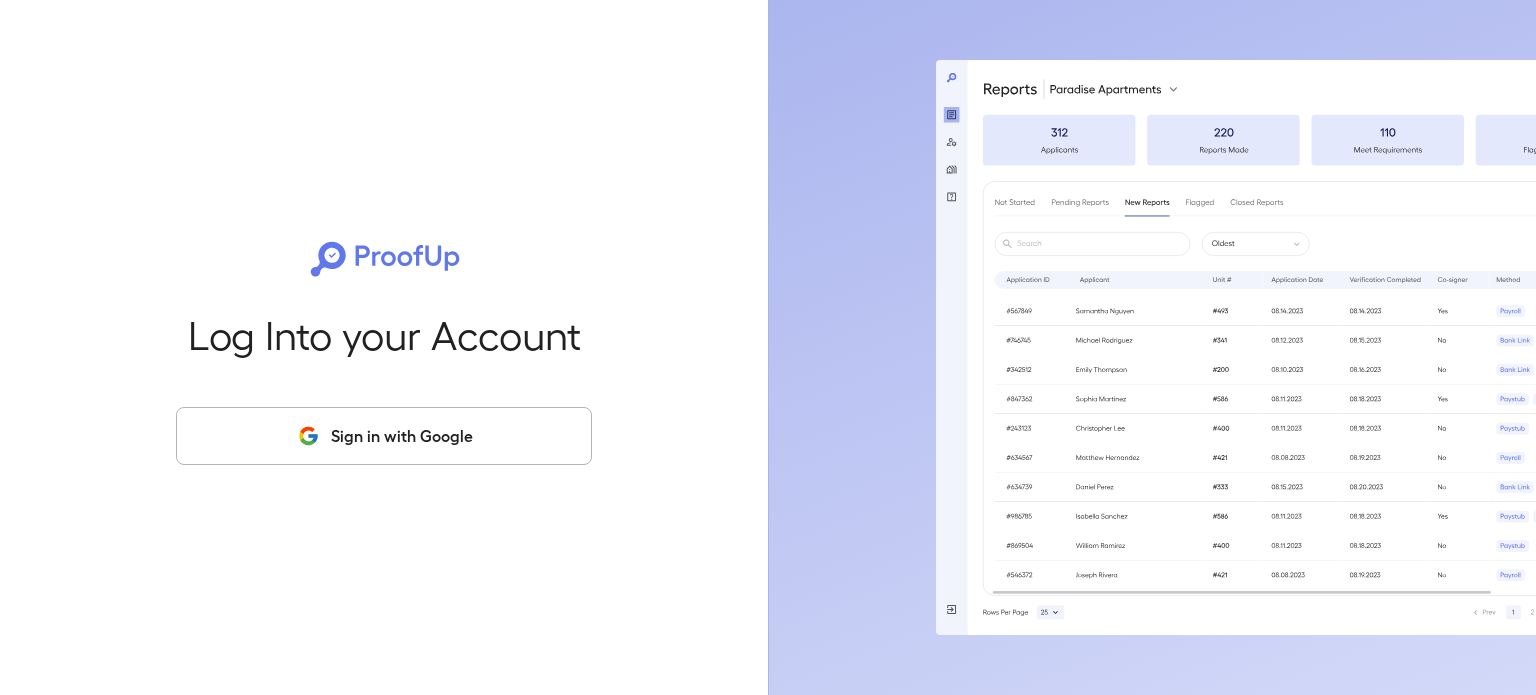 click on "Sign in with Google" at bounding box center (384, 436) 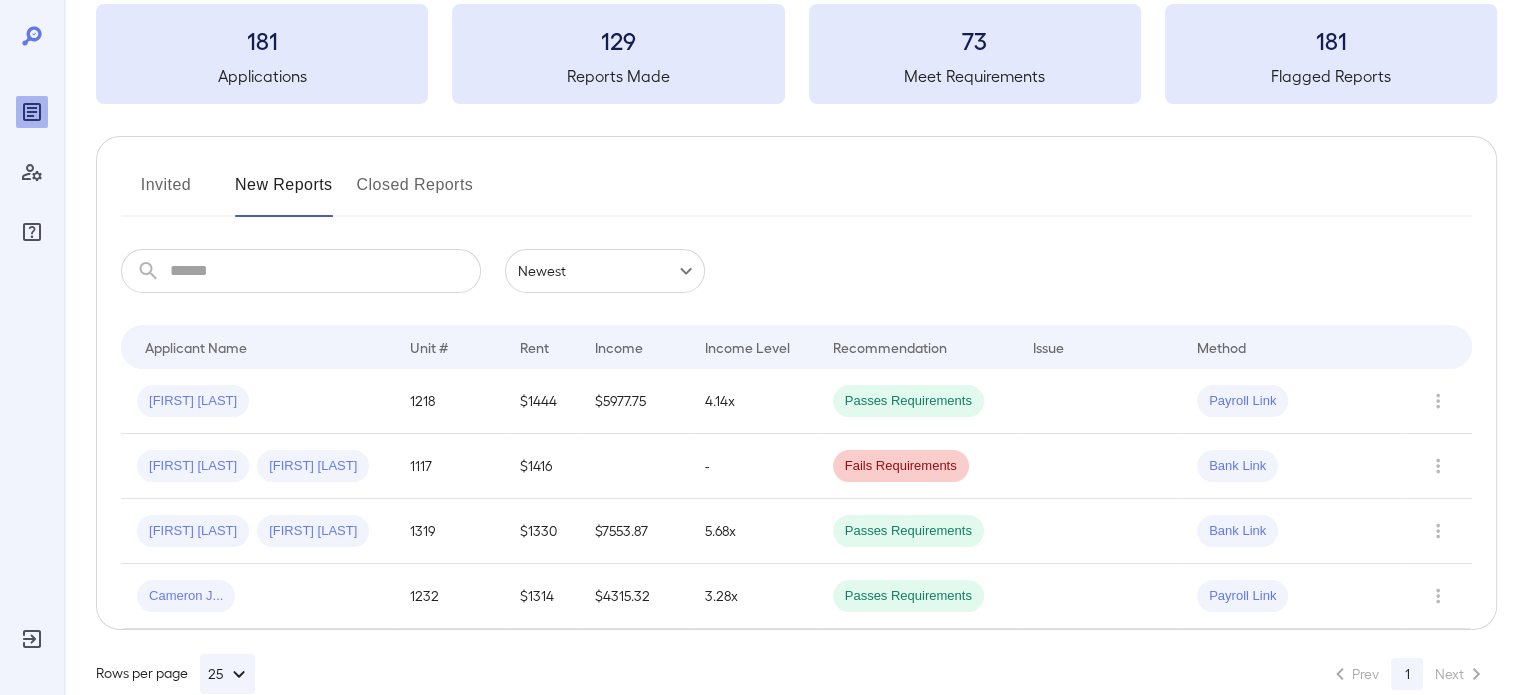scroll, scrollTop: 149, scrollLeft: 0, axis: vertical 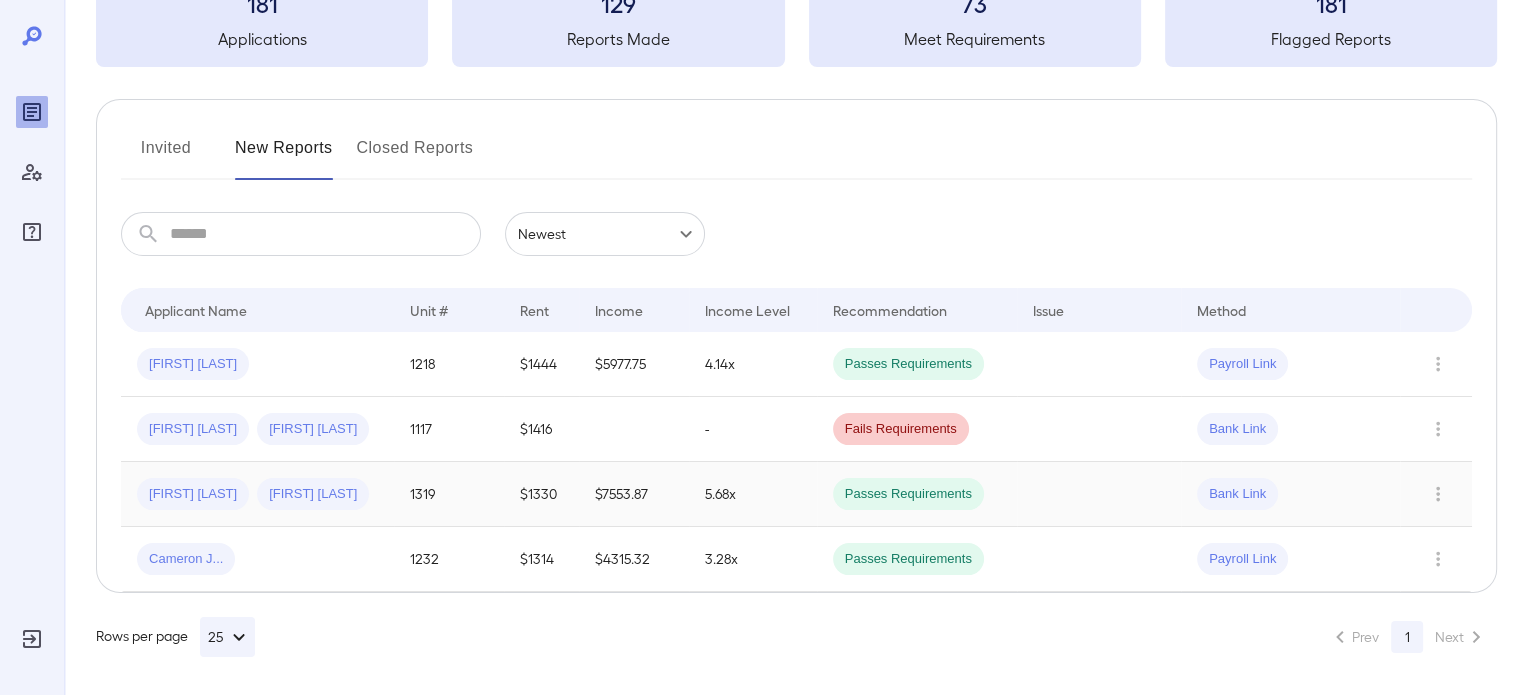 click on "Passes Requirements" at bounding box center (908, 494) 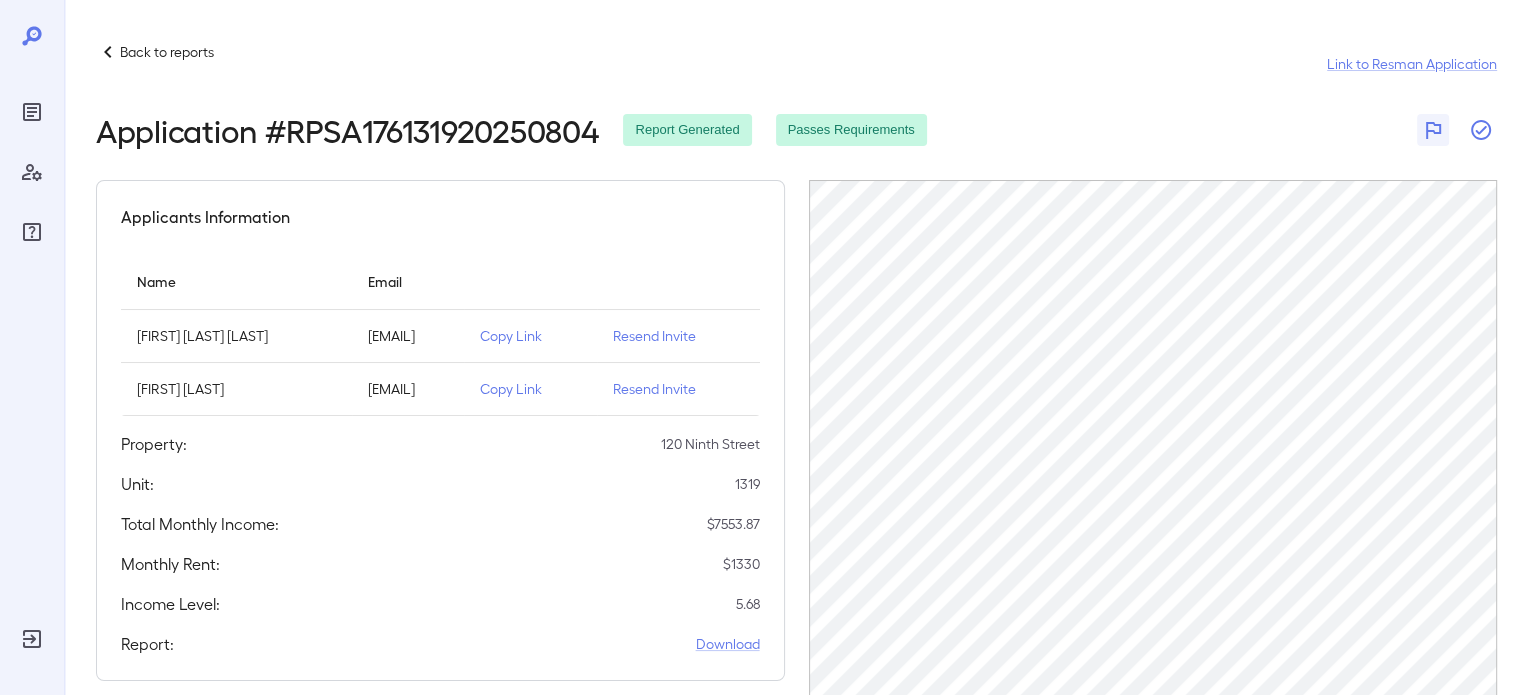 click 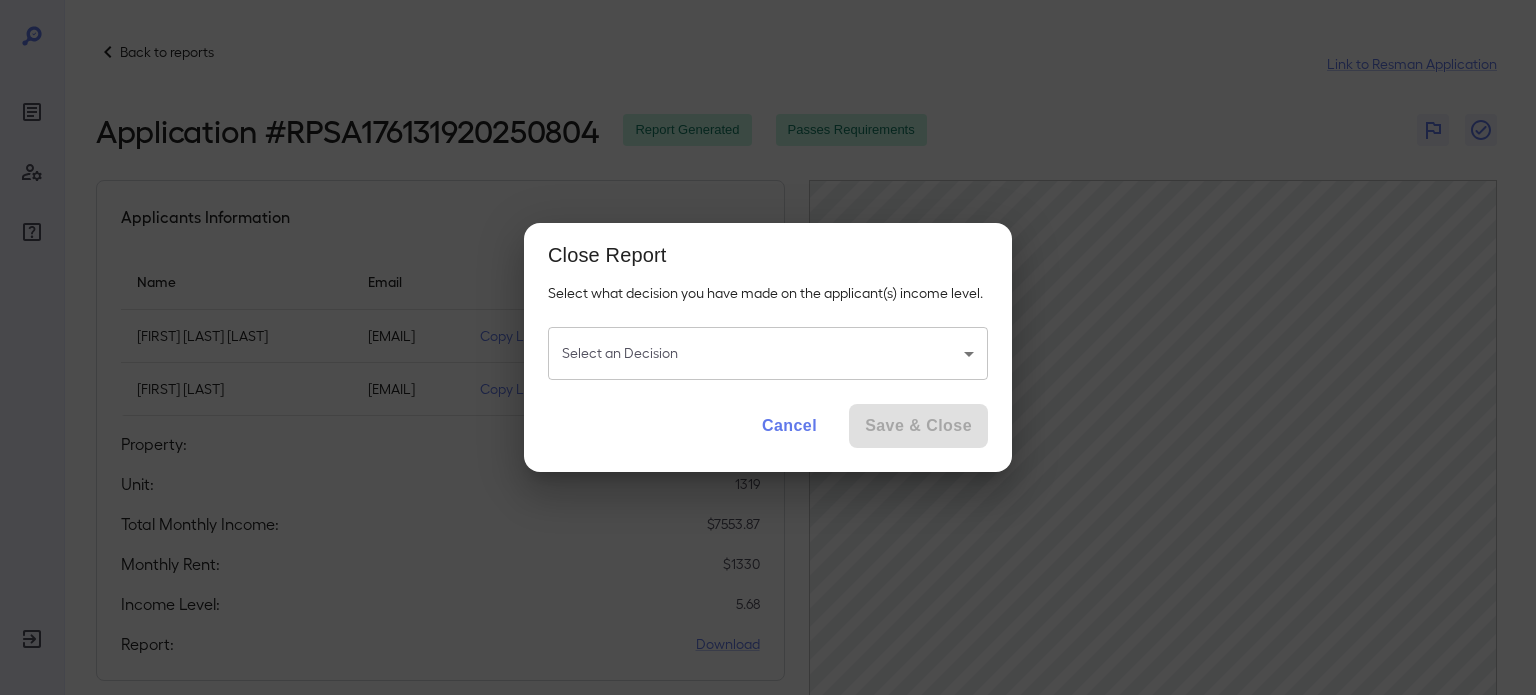 click on "Back to reports Link to Resman Application Application # RPSA176131920250804 Report Generated Passes Requirements Applicants Information Name Email Jonathan Kelly Rogero jonathan.r@omega-gc.com Copy Link Resend Invite Angie Camacho angoftx@yahoo.com Copy Link Resend Invite Property:   120 Ninth Street Unit:   1319 Total Monthly Income:   $ 7553.87 Monthly Rent:   $ 1330 Income Level:   5.68 Report:   Download Verifications Completed (** denotes latest/last verification) Attempt 1** Applicant Name Jonathan Kelly Rogero Method Used Bank Link Verification Date 08/04/2025 Close Report Select what decision you have made on the applicant(s) income level. Select an Decision ​ Select an Decision Cancel Save & Close" at bounding box center [768, 347] 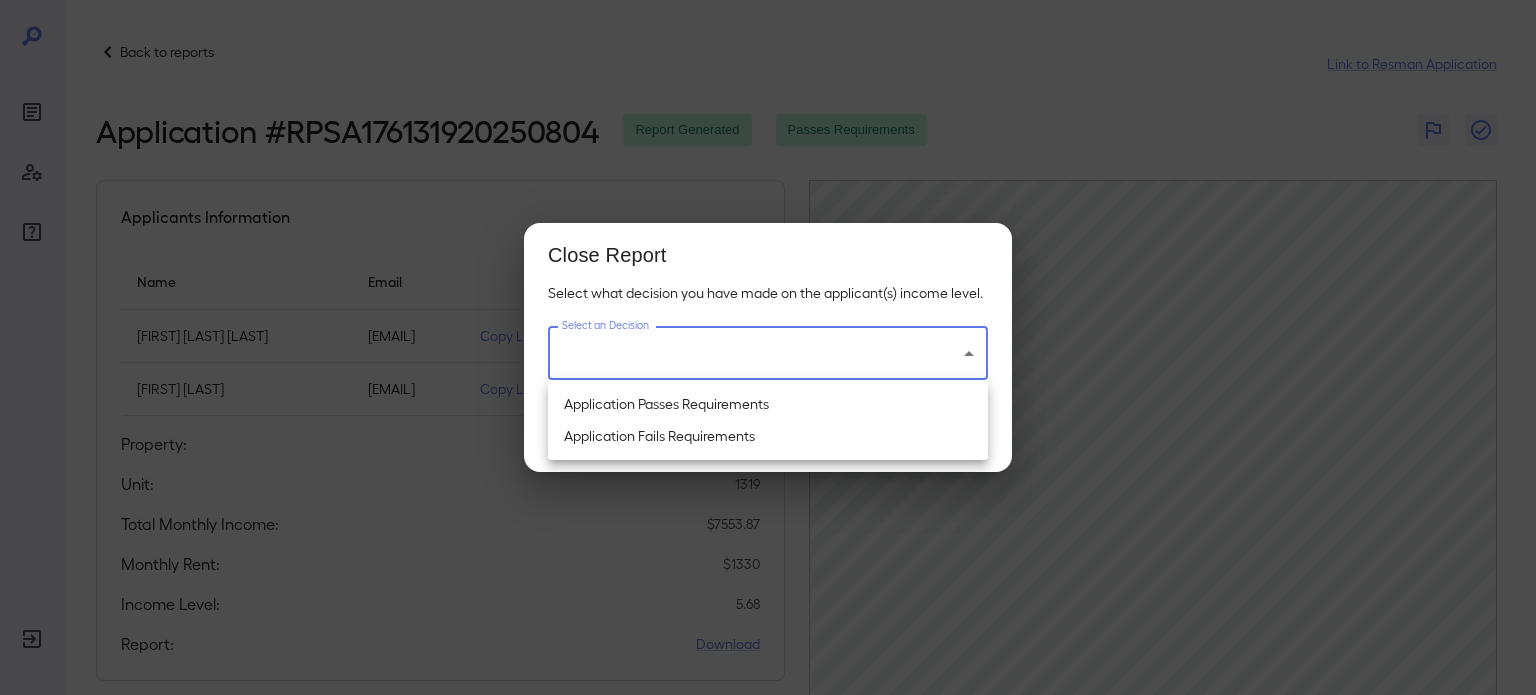 click at bounding box center (768, 347) 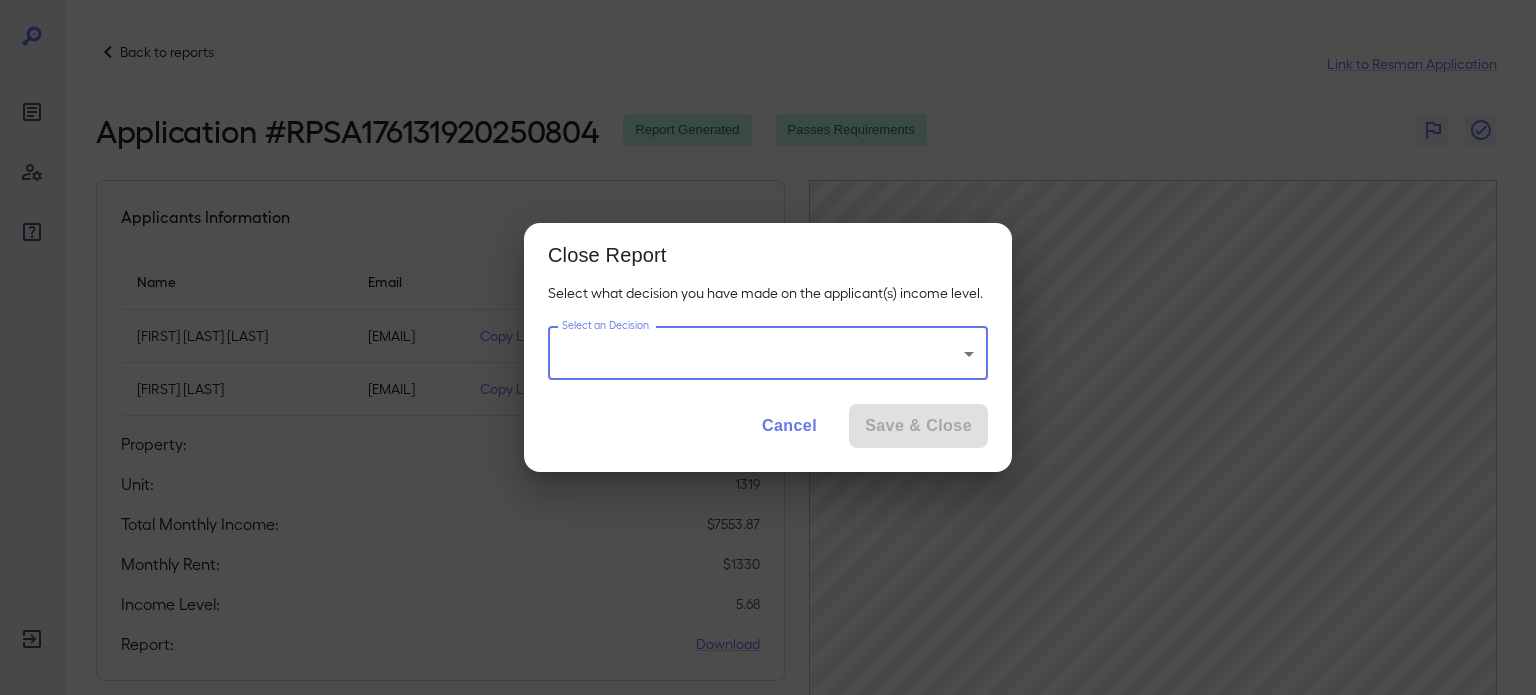 click on "Close Report Select what decision you have made on the applicant(s) income level. Select an Decision ​ Select an Decision Cancel Save & Close" at bounding box center (768, 347) 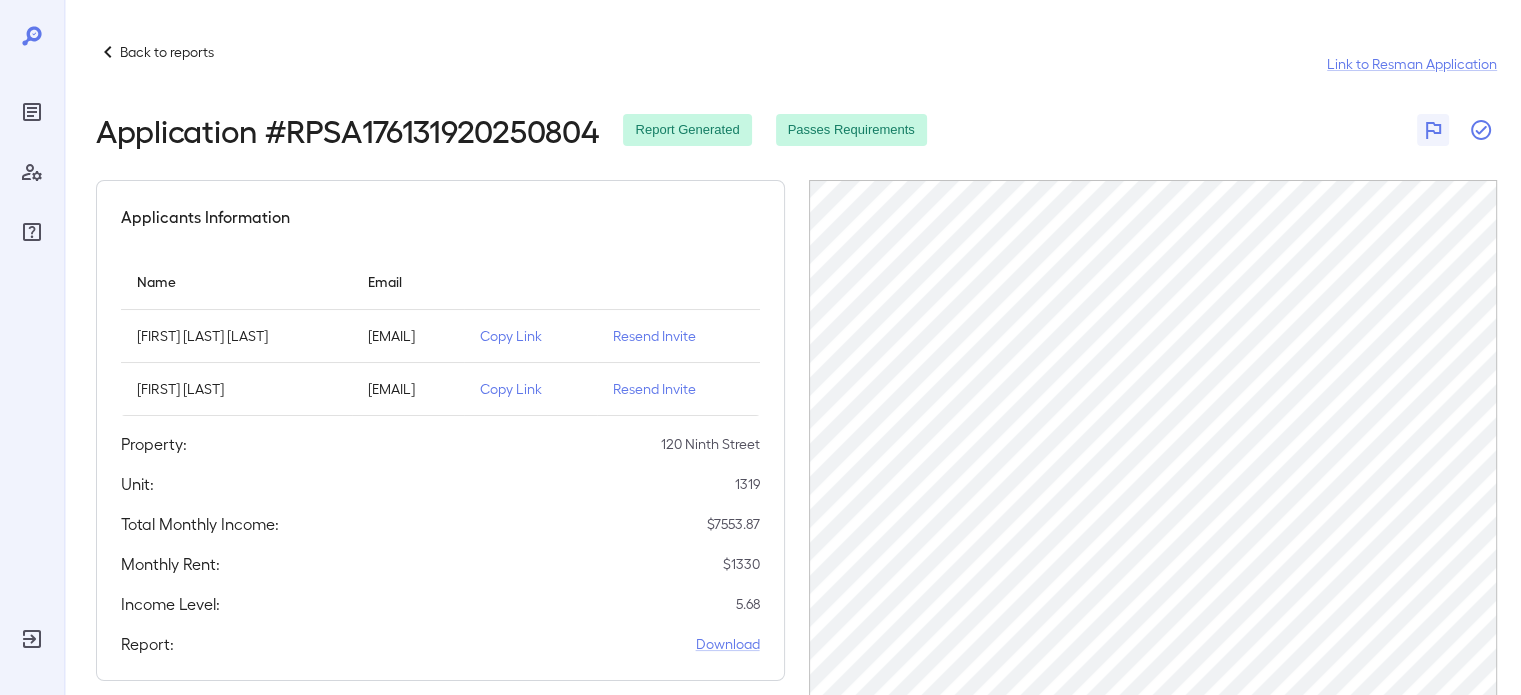 click 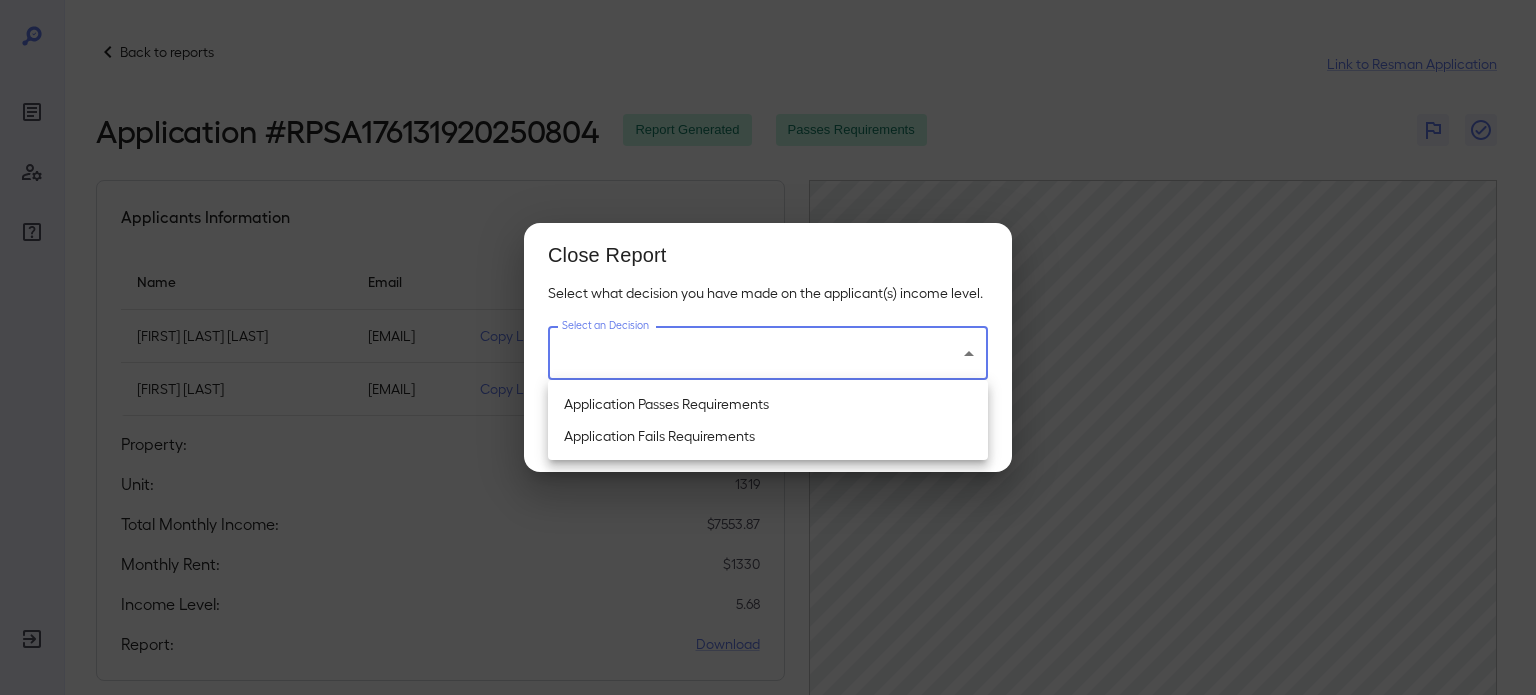 click on "Back to reports Link to Resman Application Application # RPSA176131920250804 Report Generated Passes Requirements Applicants Information Name Email Jonathan Kelly Rogero jonathan.r@omega-gc.com Copy Link Resend Invite Angie Camacho angoftx@yahoo.com Copy Link Resend Invite Property:   120 Ninth Street Unit:   1319 Total Monthly Income:   $ 7553.87 Monthly Rent:   $ 1330 Income Level:   5.68 Report:   Download Verifications Completed (** denotes latest/last verification) Attempt 1** Applicant Name Jonathan Kelly Rogero Method Used Bank Link Verification Date 08/04/2025 Close Report Select what decision you have made on the applicant(s) income level. Select an Decision ​ Select an Decision Cancel Save & Close Application Passes Requirements Application Fails Requirements" at bounding box center [768, 347] 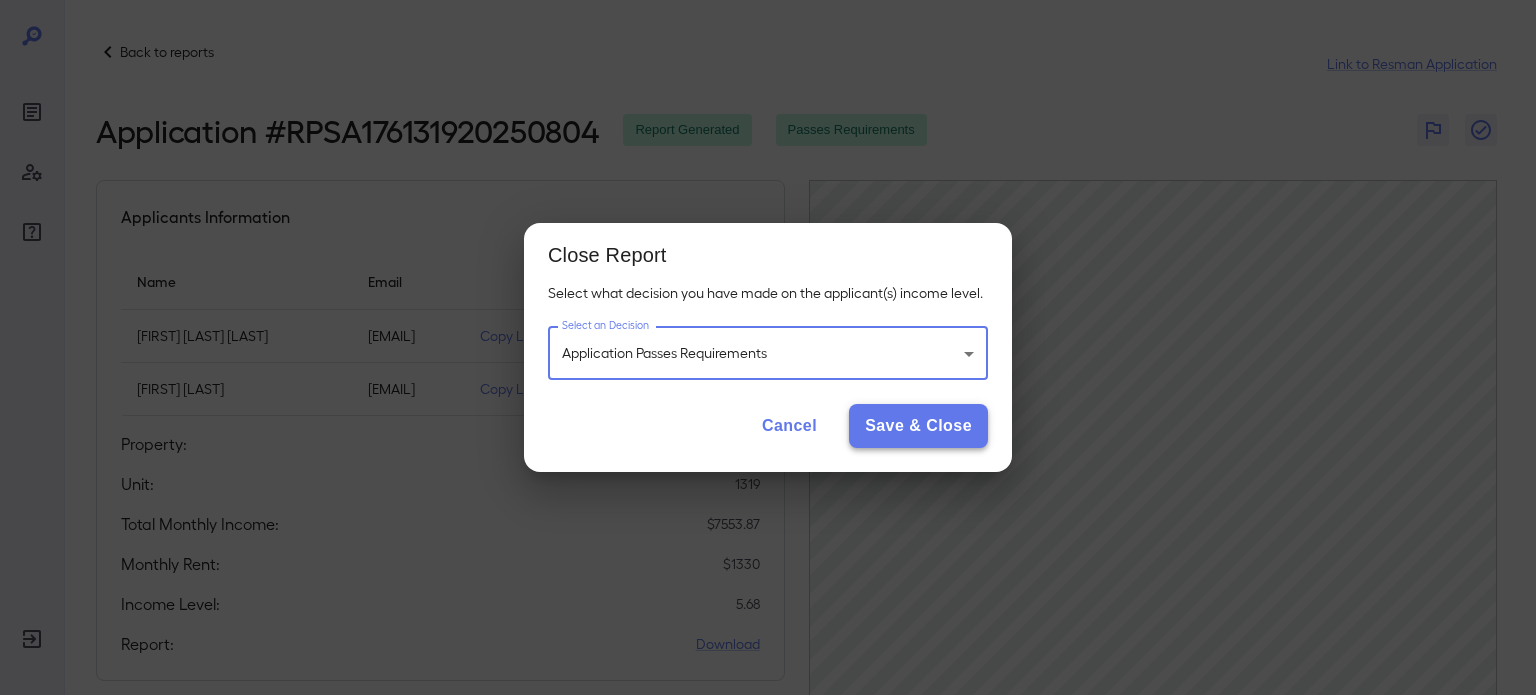 click on "Save & Close" at bounding box center (918, 426) 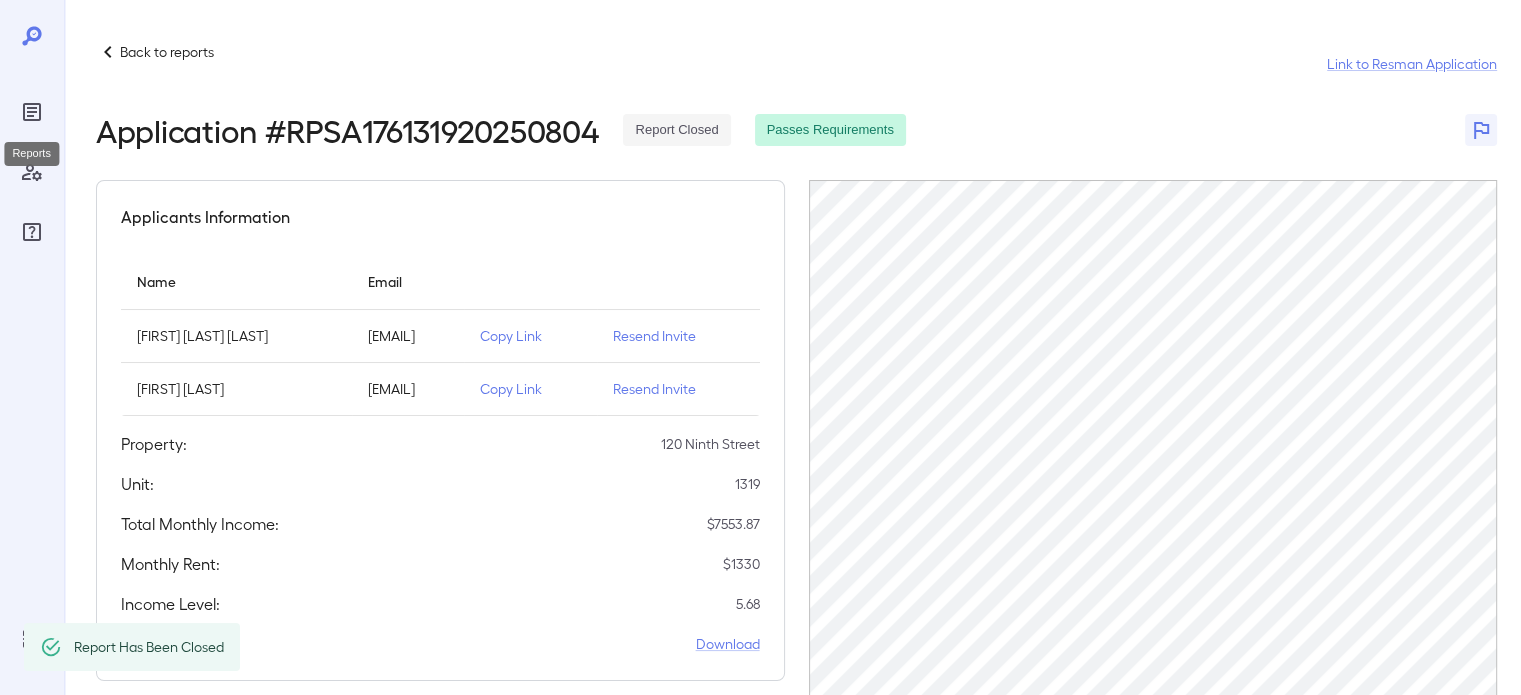 click 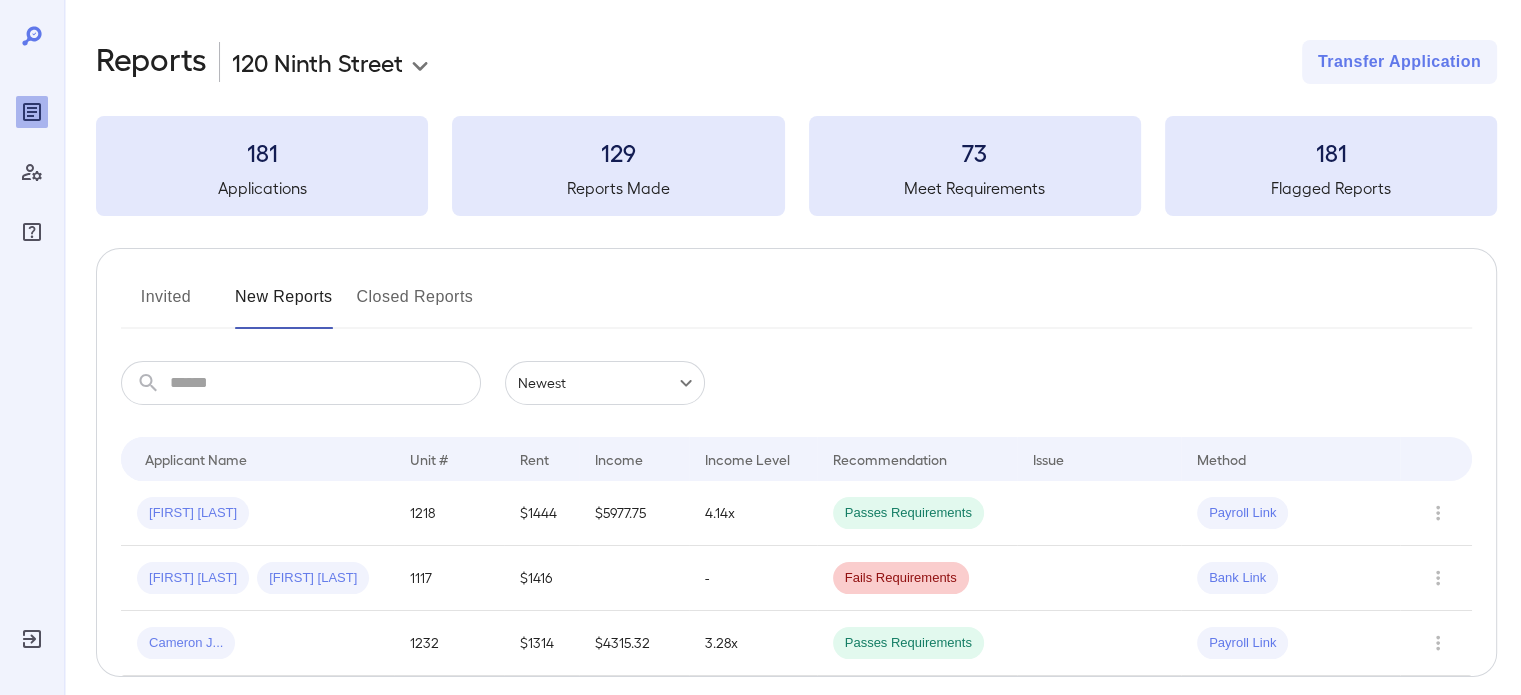 scroll, scrollTop: 84, scrollLeft: 0, axis: vertical 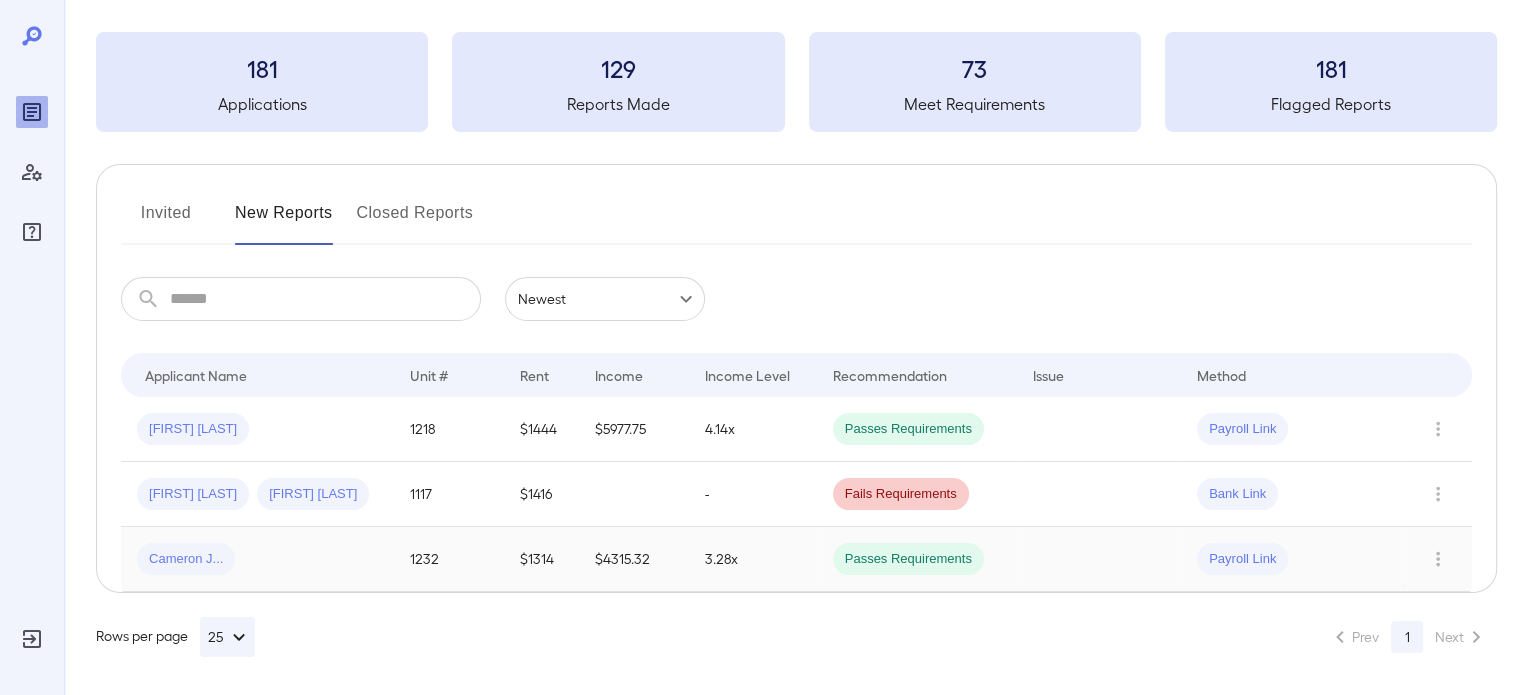 click on "Cameron J..." at bounding box center [186, 559] 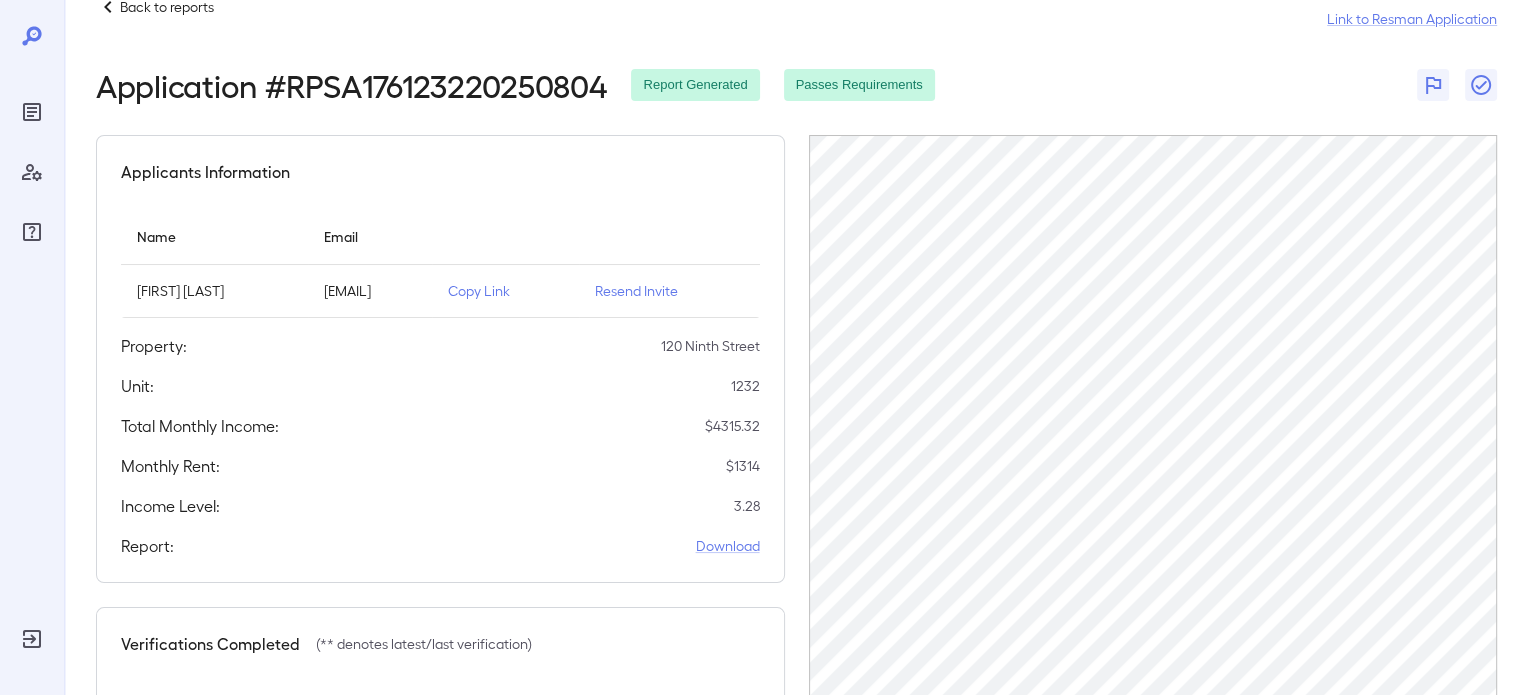 scroll, scrollTop: 0, scrollLeft: 0, axis: both 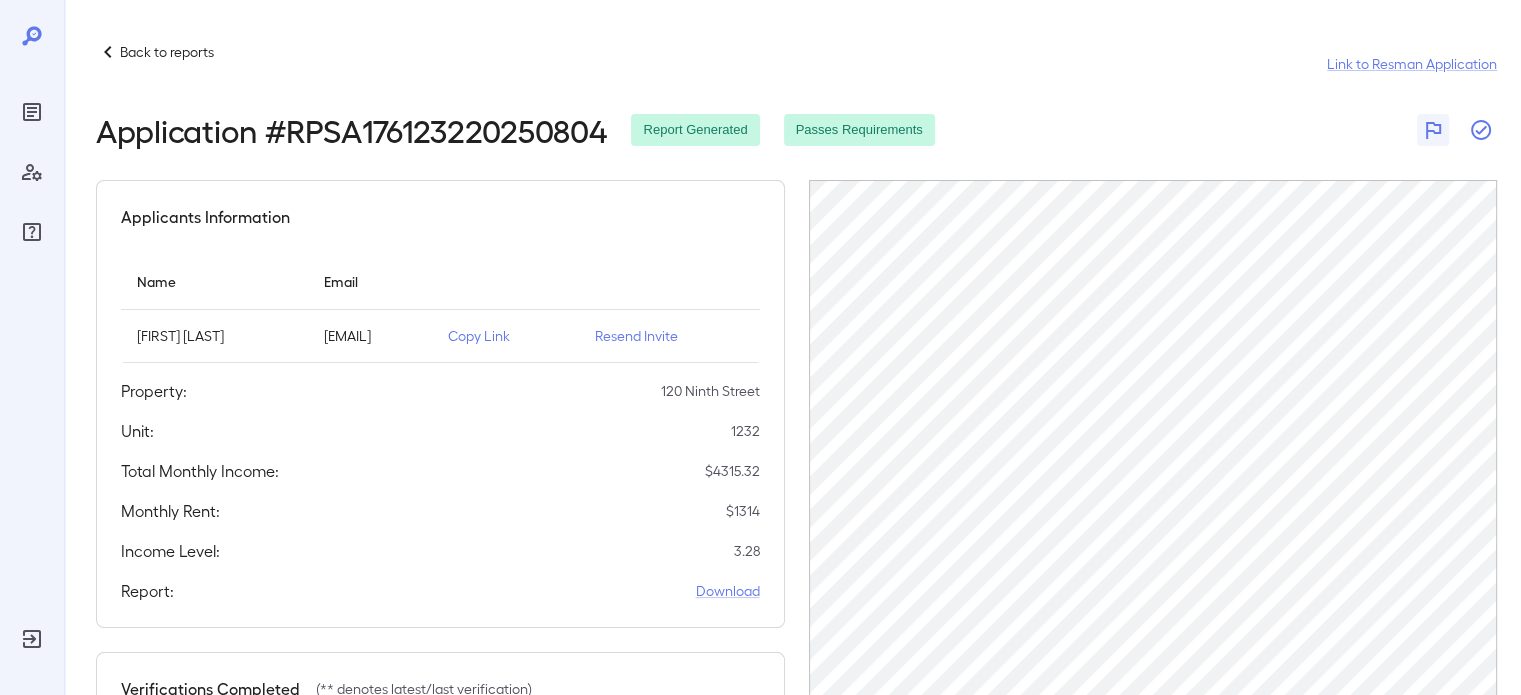 click 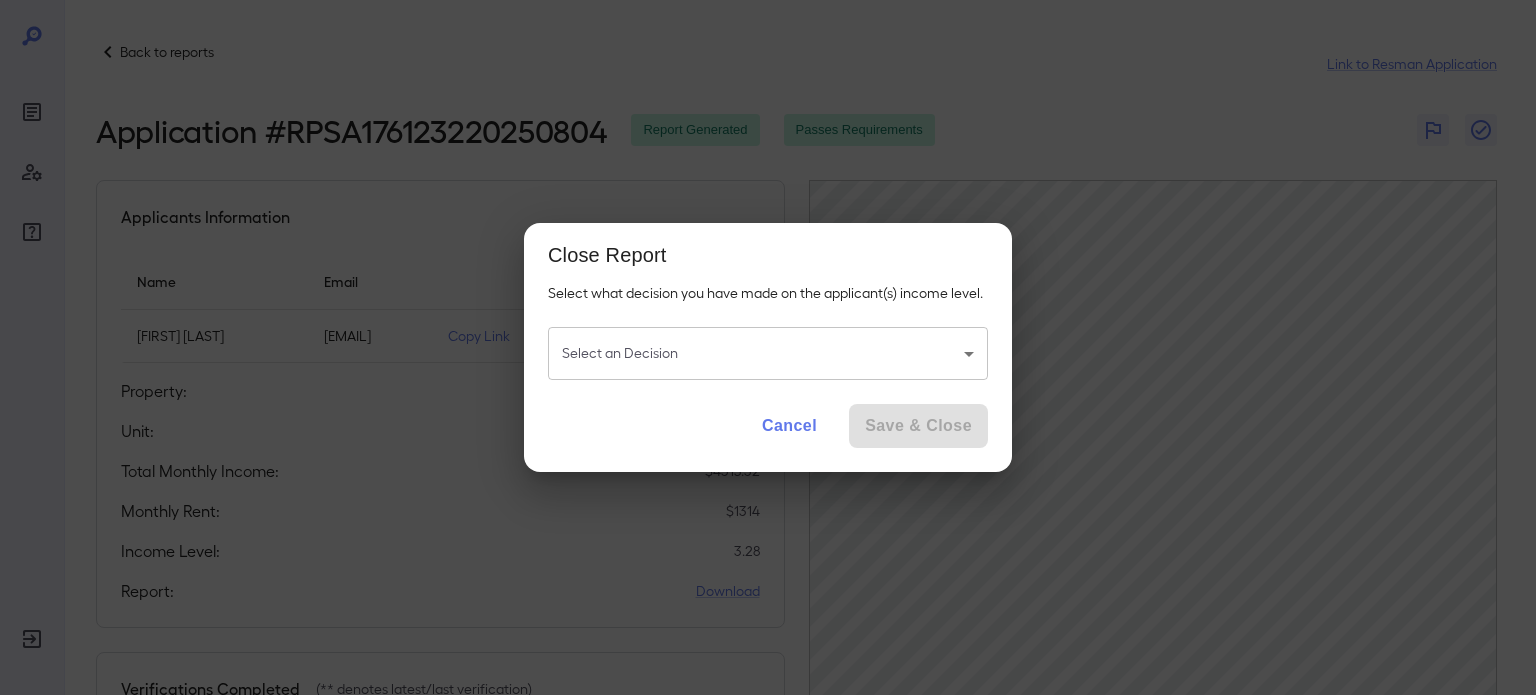 click on "Close Report Select what decision you have made on the applicant(s) income level. Select an Decision ​ Select an Decision Cancel Save & Close" at bounding box center (768, 347) 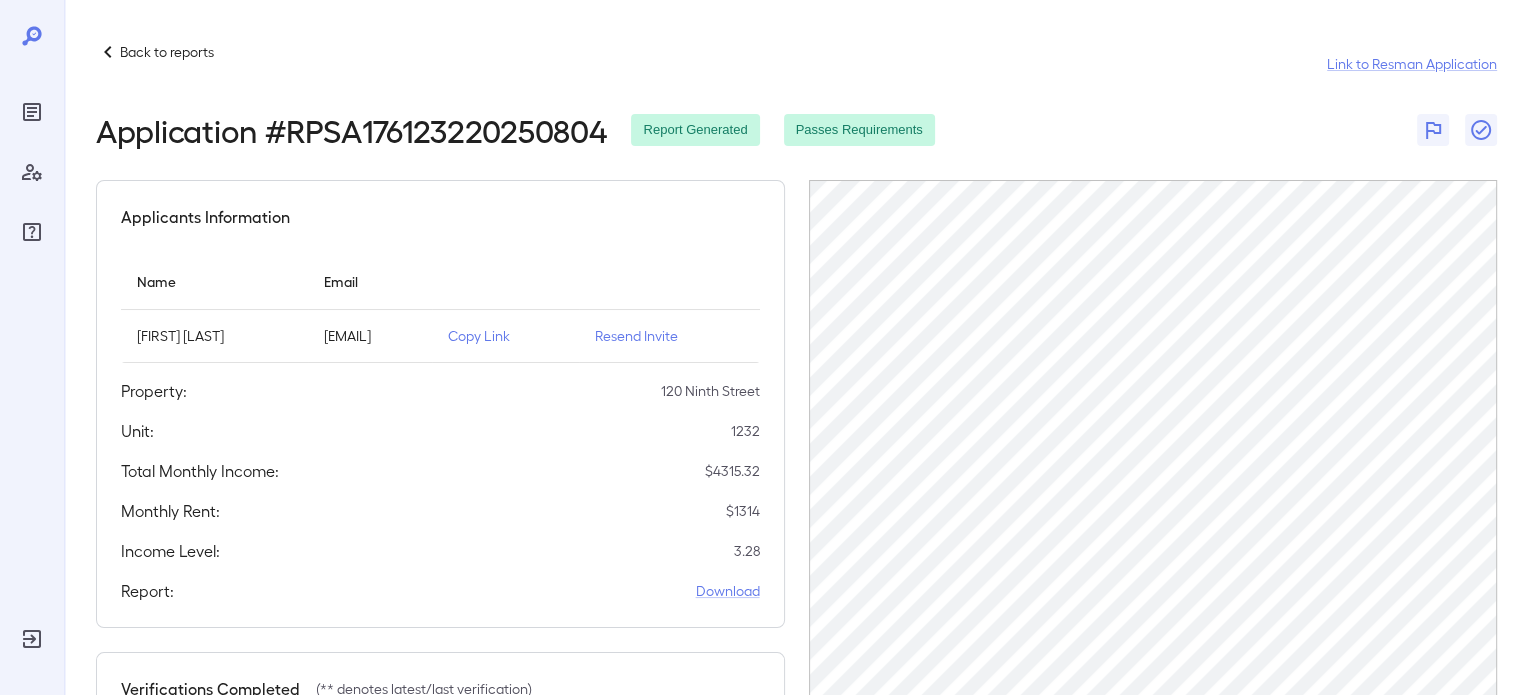 click on "Back to reports Link to Resman Application Application # RPSA176123220250804 Report Generated Passes Requirements Applicants Information Name Email Cameron Joseph Klein cameron.klein01@gmail.com Copy Link Resend Invite Property:   120 Ninth Street Unit:   1232 Total Monthly Income:   $ 4315.32 Monthly Rent:   $ 1314 Income Level:   3.28 Report:   Download Verifications Completed (** denotes latest/last verification) Attempt 1** Applicant Name Cameron Joseph Klein Method Used Payroll Link Verification Date 08/02/2025" at bounding box center [792, 502] 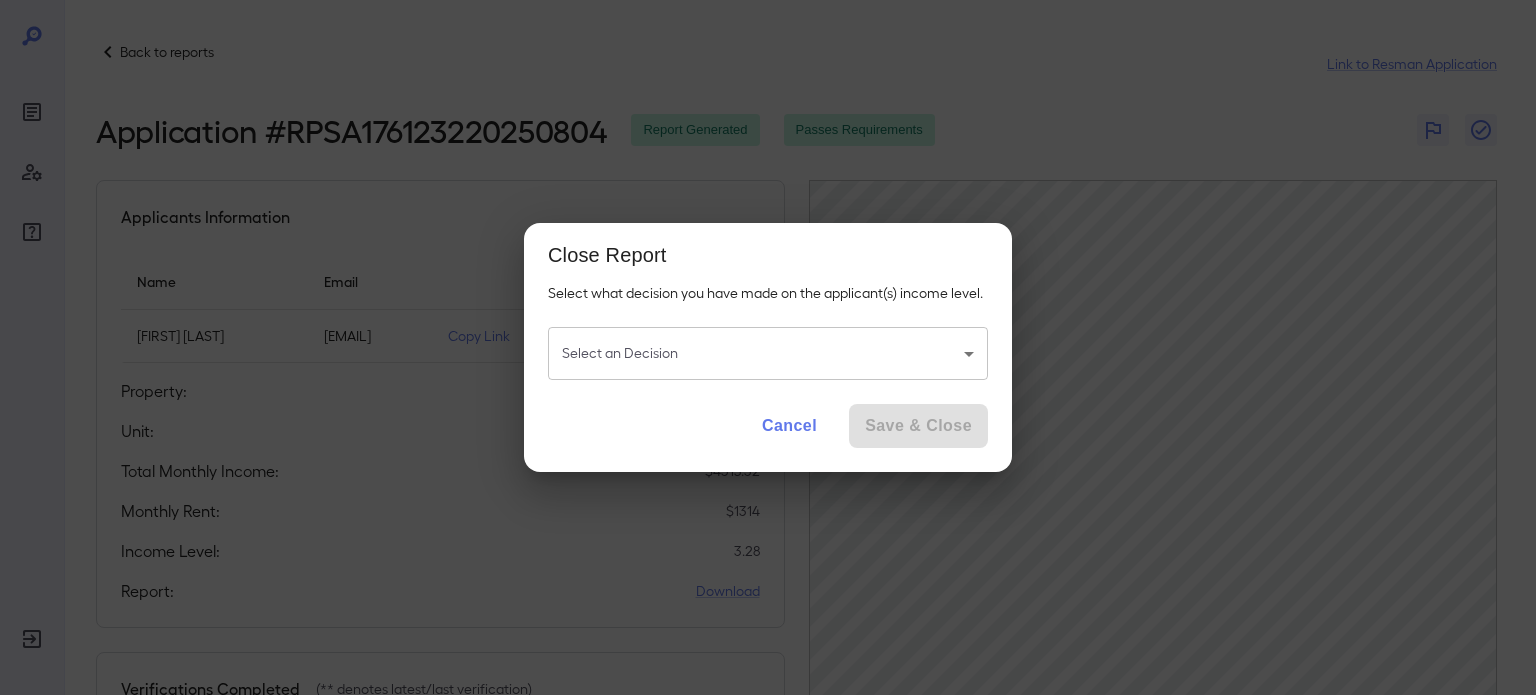 click on "Back to reports Link to Resman Application Application # RPSA176123220250804 Report Generated Passes Requirements Applicants Information Name Email Cameron Joseph Klein cameron.klein01@gmail.com Copy Link Resend Invite Property:   120 Ninth Street Unit:   1232 Total Monthly Income:   $ 4315.32 Monthly Rent:   $ 1314 Income Level:   3.28 Report:   Download Verifications Completed (** denotes latest/last verification) Attempt 1** Applicant Name Cameron Joseph Klein Method Used Payroll Link Verification Date 08/02/2025 Close Report Select what decision you have made on the applicant(s) income level. Select an Decision ​ Select an Decision Cancel Save & Close" at bounding box center [768, 347] 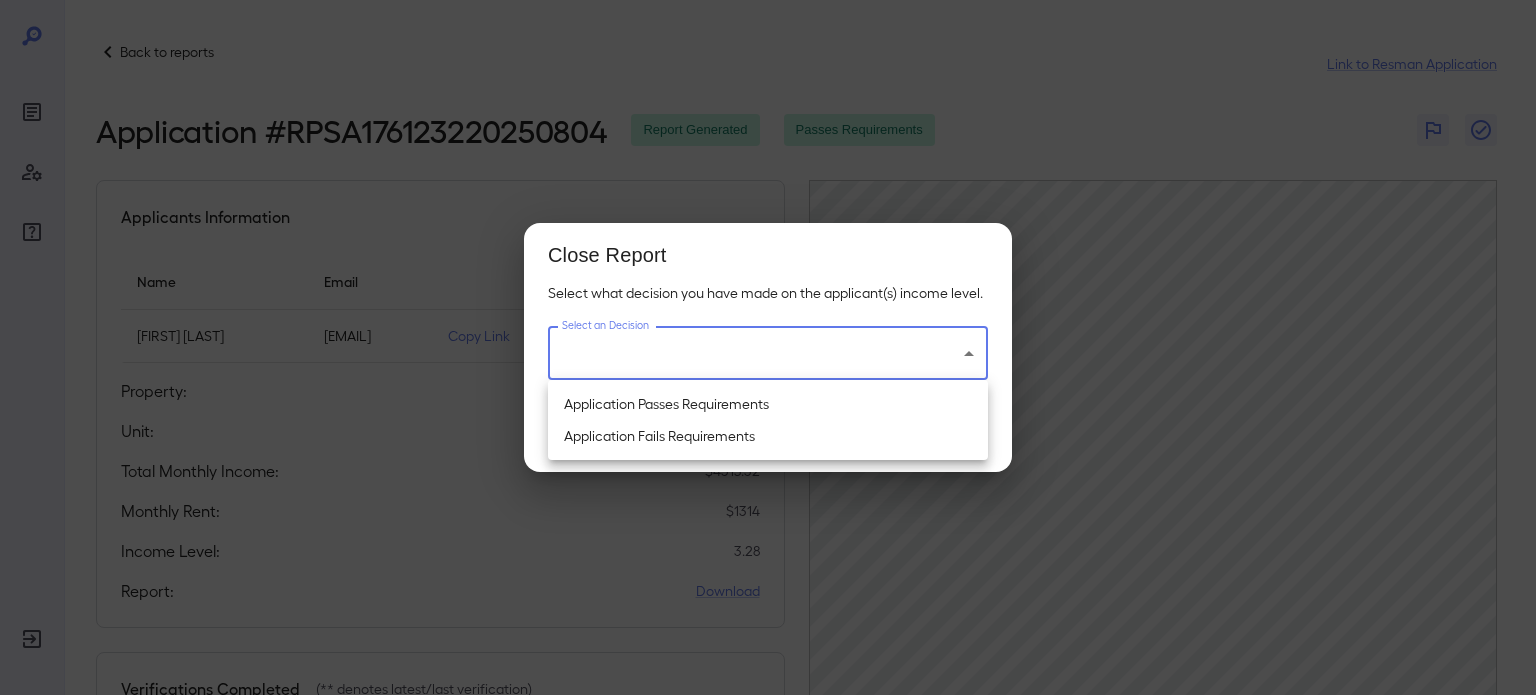 click on "Application Fails Requirements" at bounding box center (768, 436) 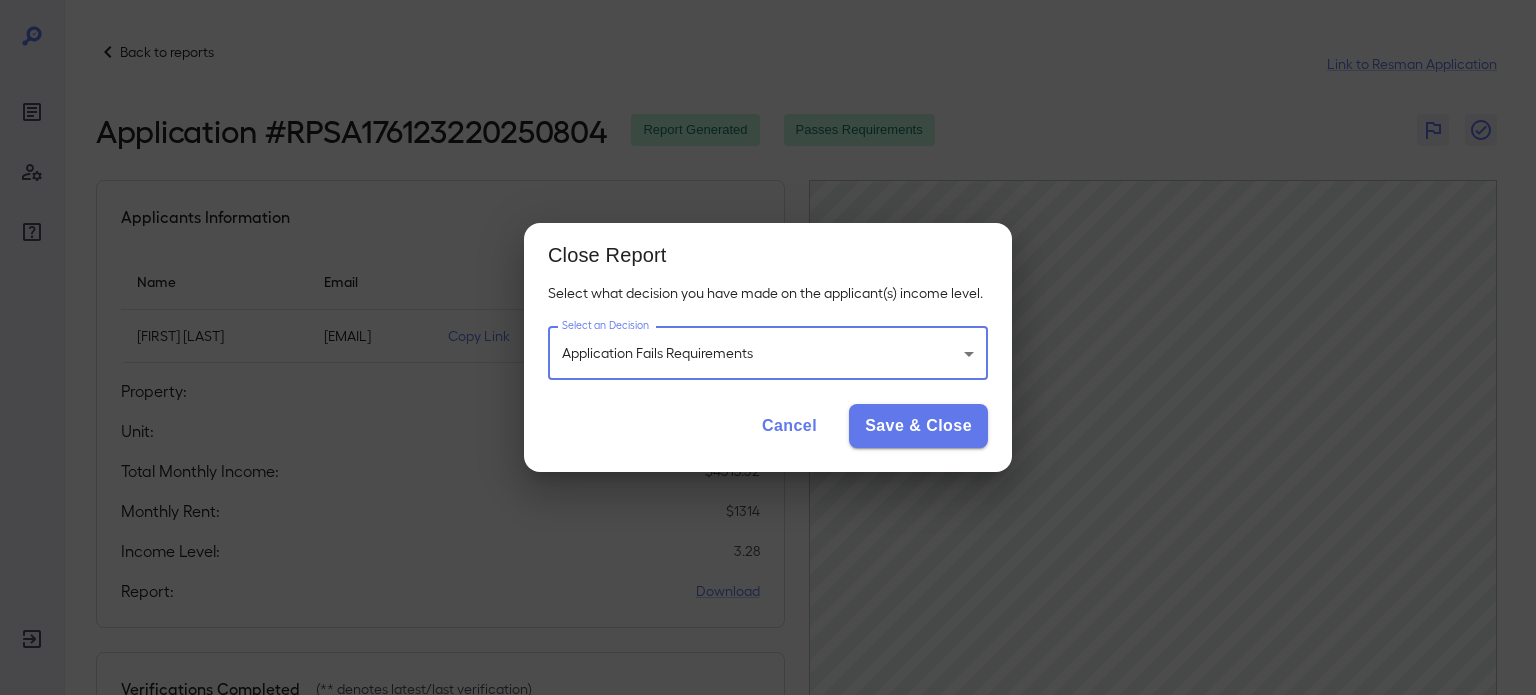 click on "**********" at bounding box center [768, 347] 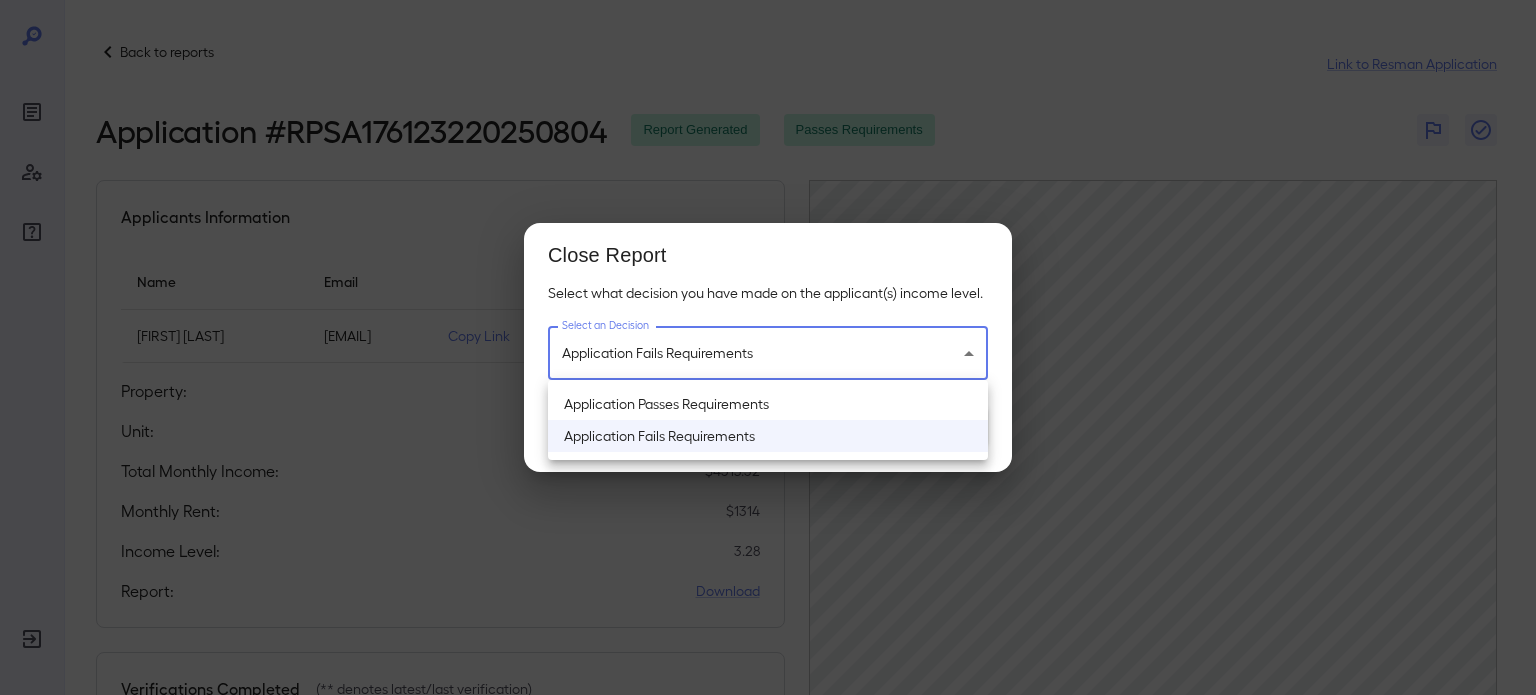 click on "Application Passes Requirements" at bounding box center [768, 404] 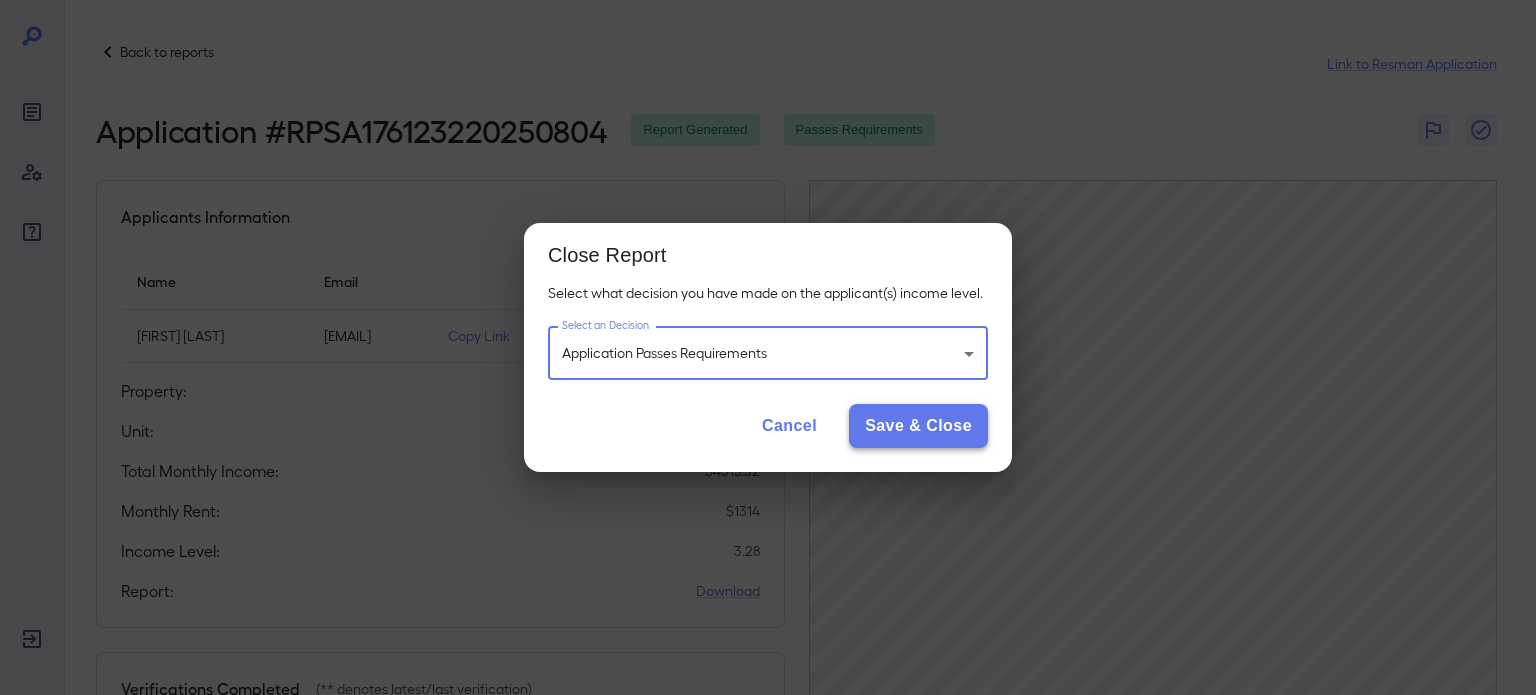 click on "Save & Close" at bounding box center [918, 426] 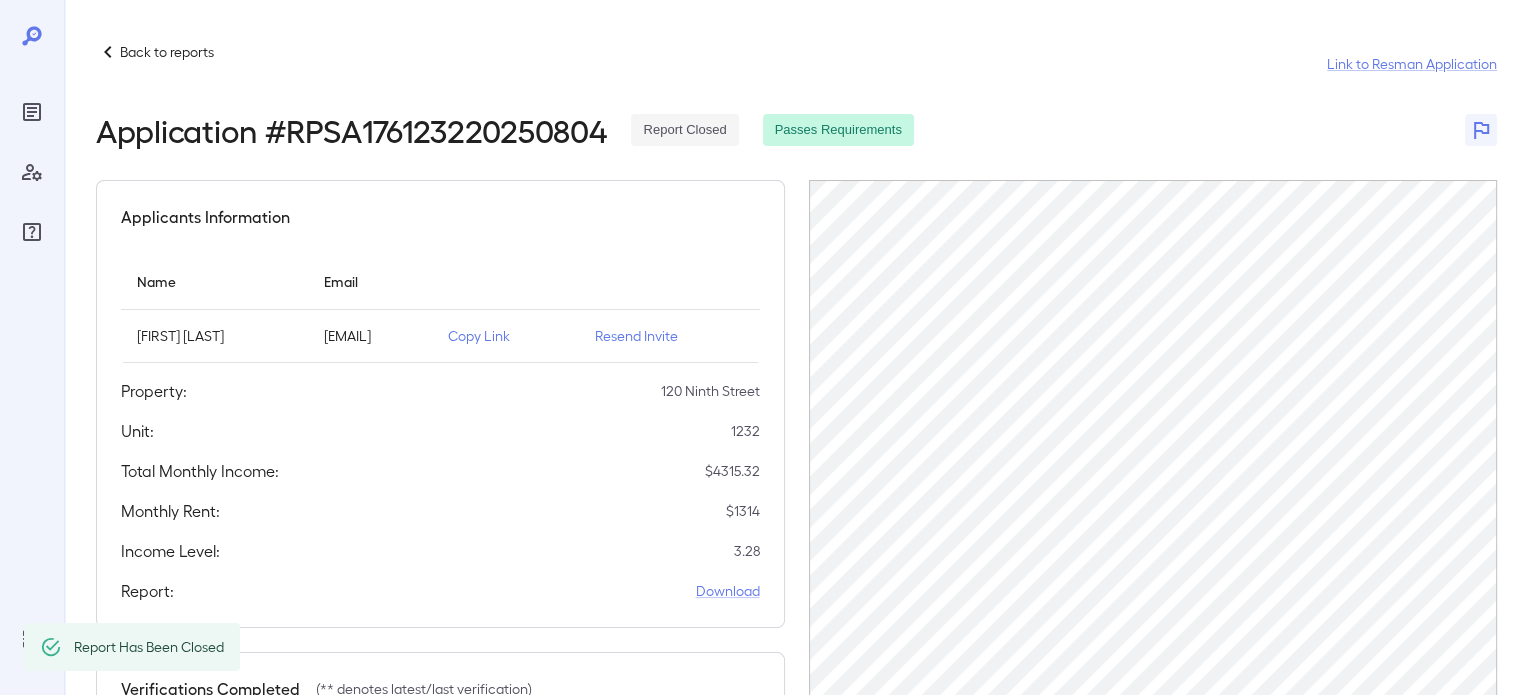 click 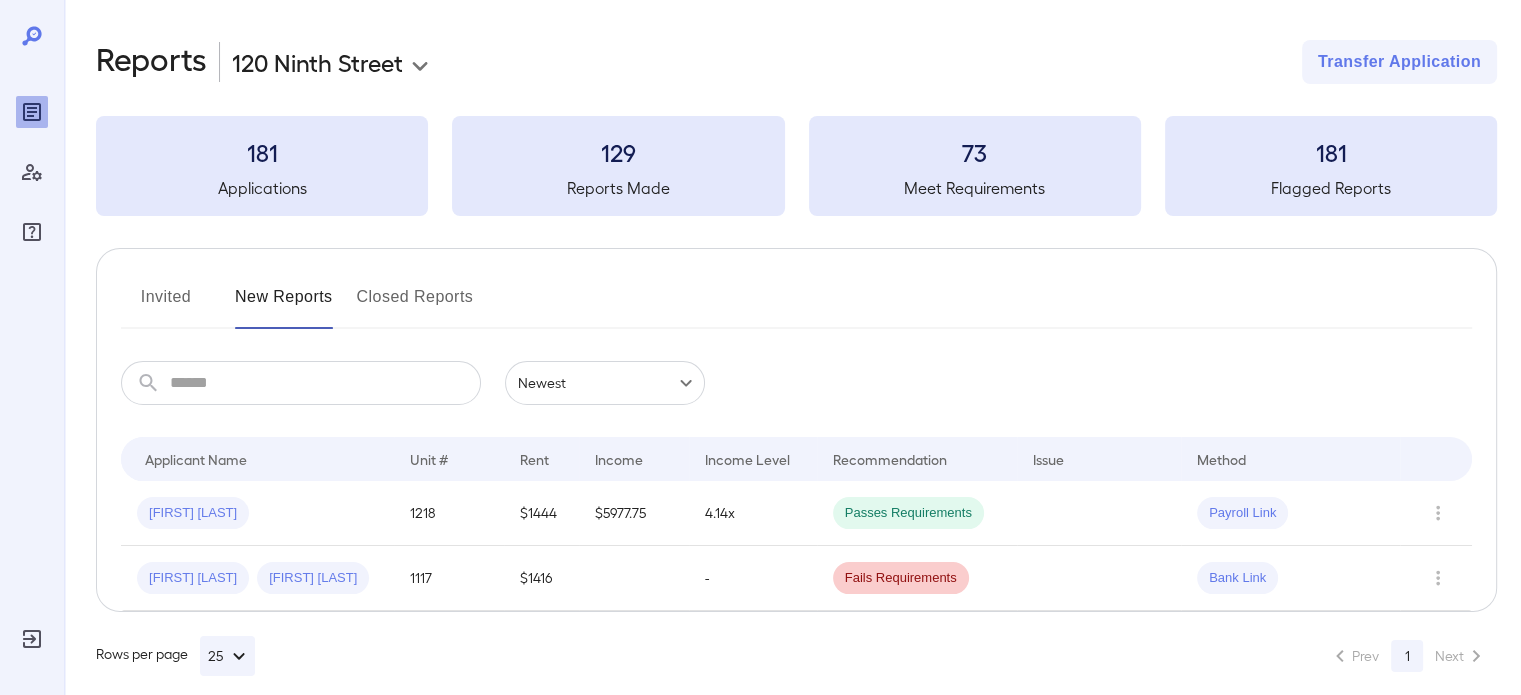click on "Invited" at bounding box center [166, 305] 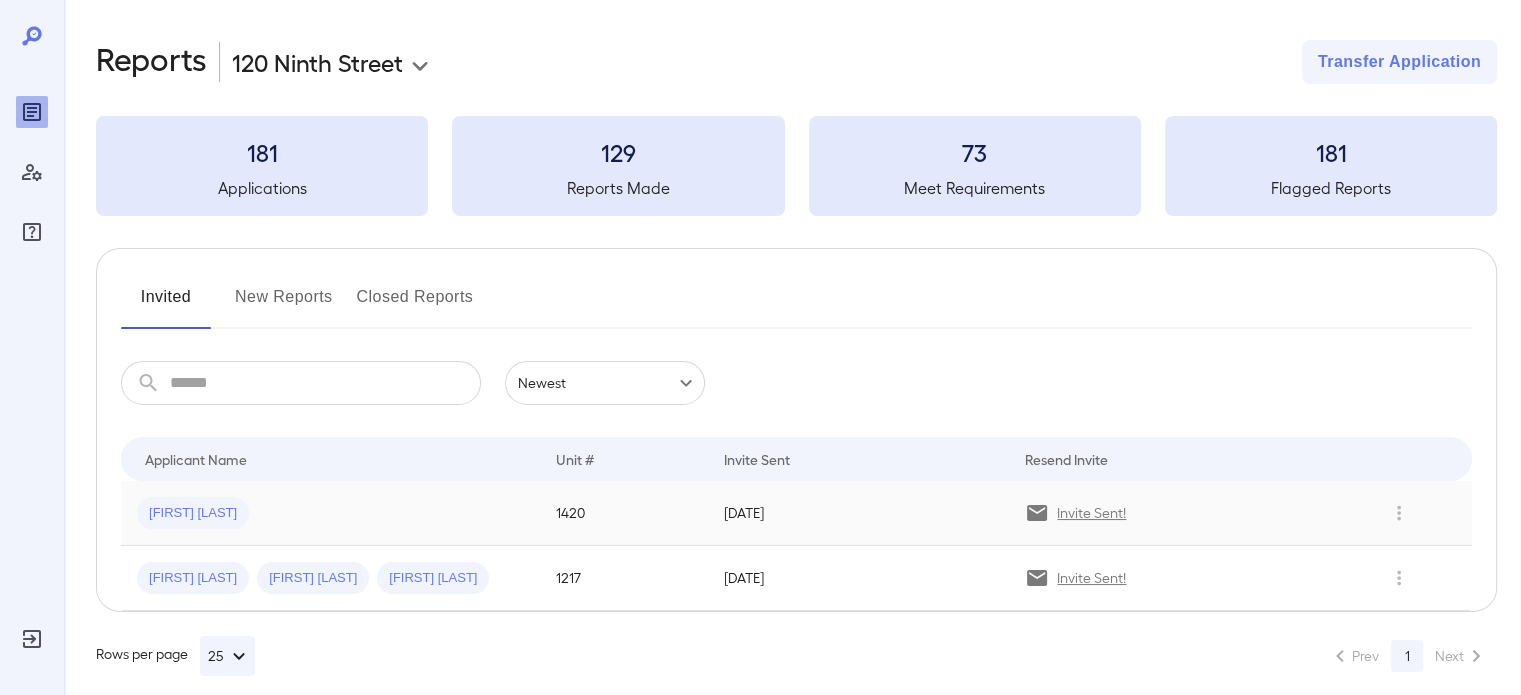 scroll, scrollTop: 20, scrollLeft: 0, axis: vertical 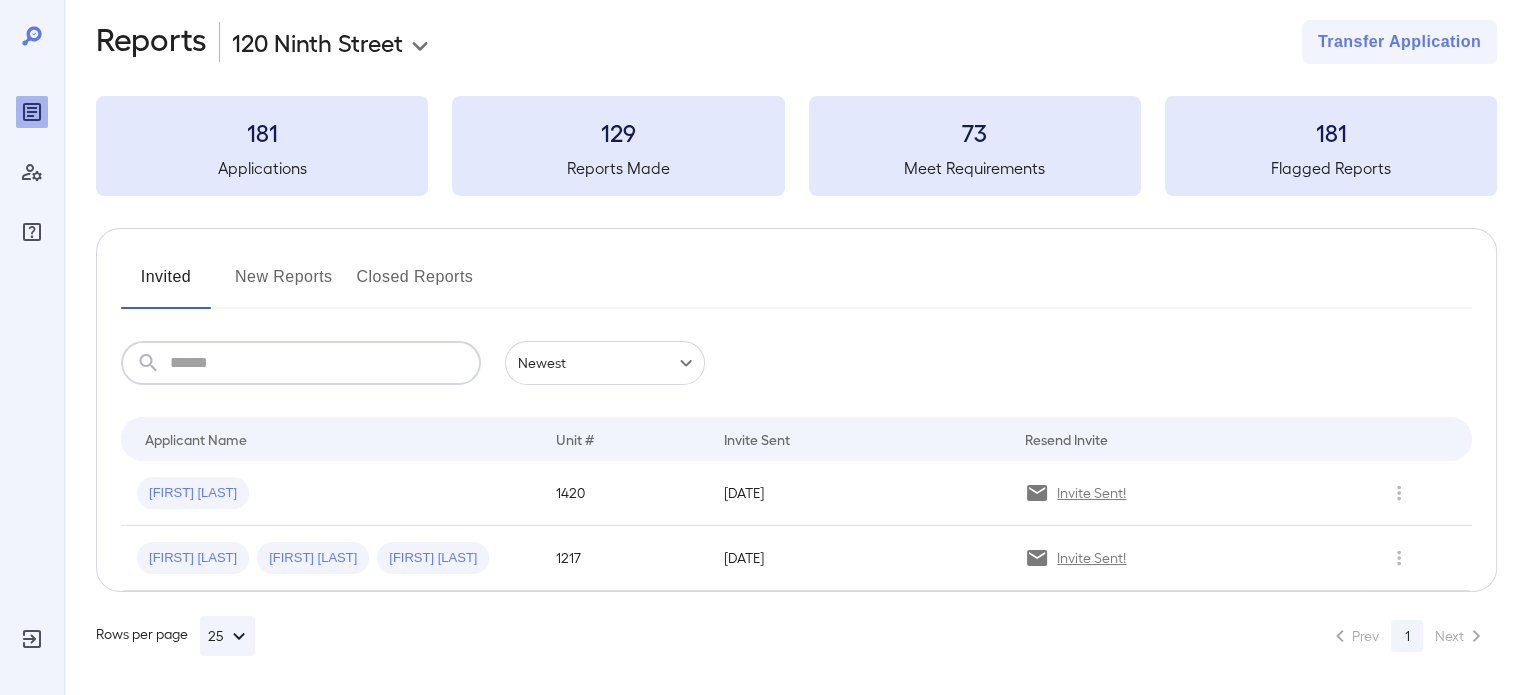 click at bounding box center (325, 363) 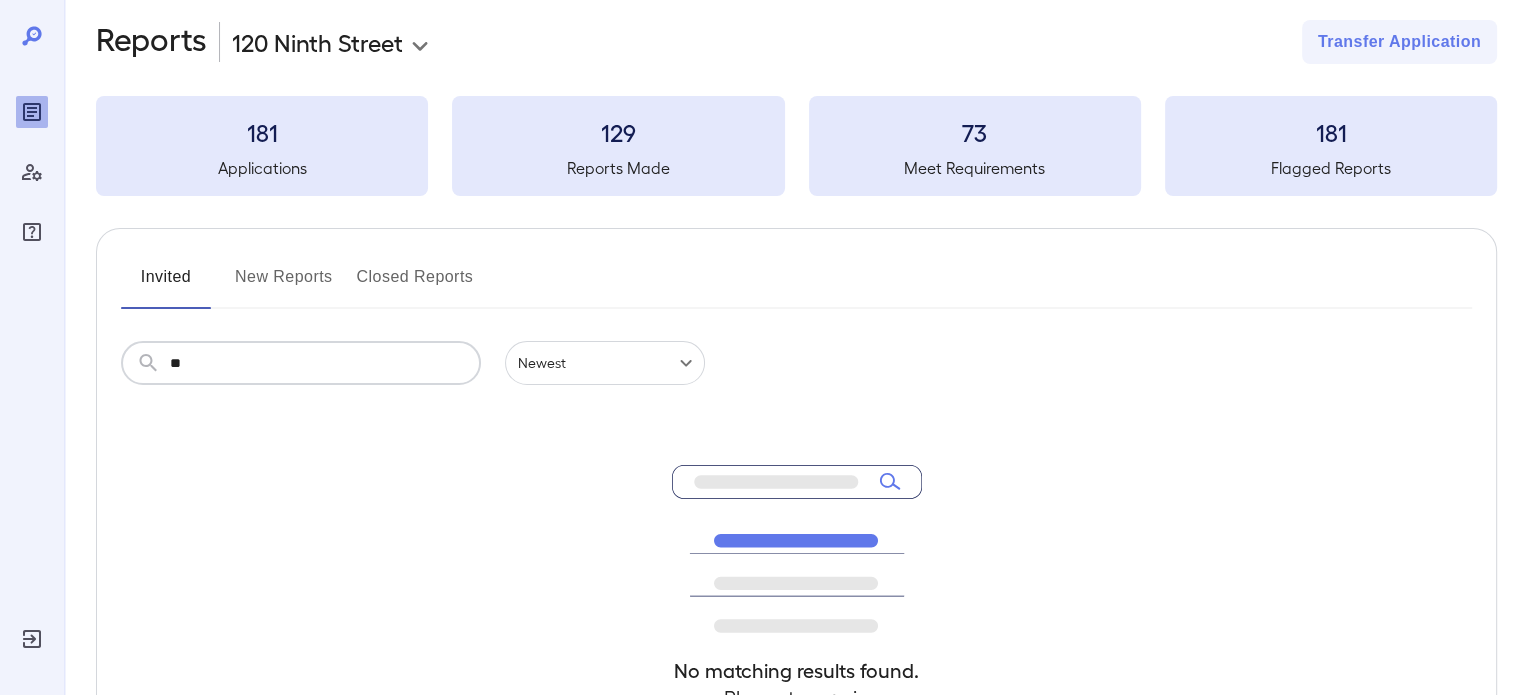 type on "*" 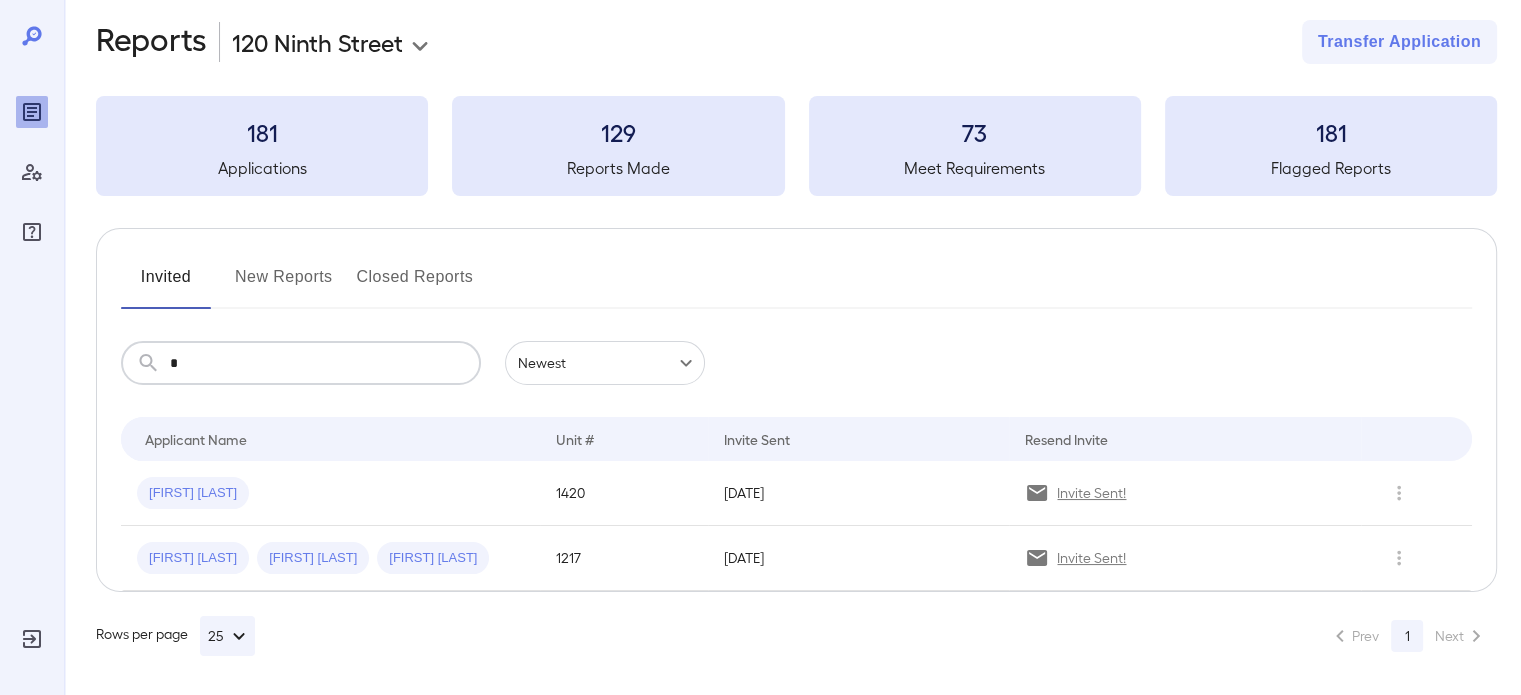 type 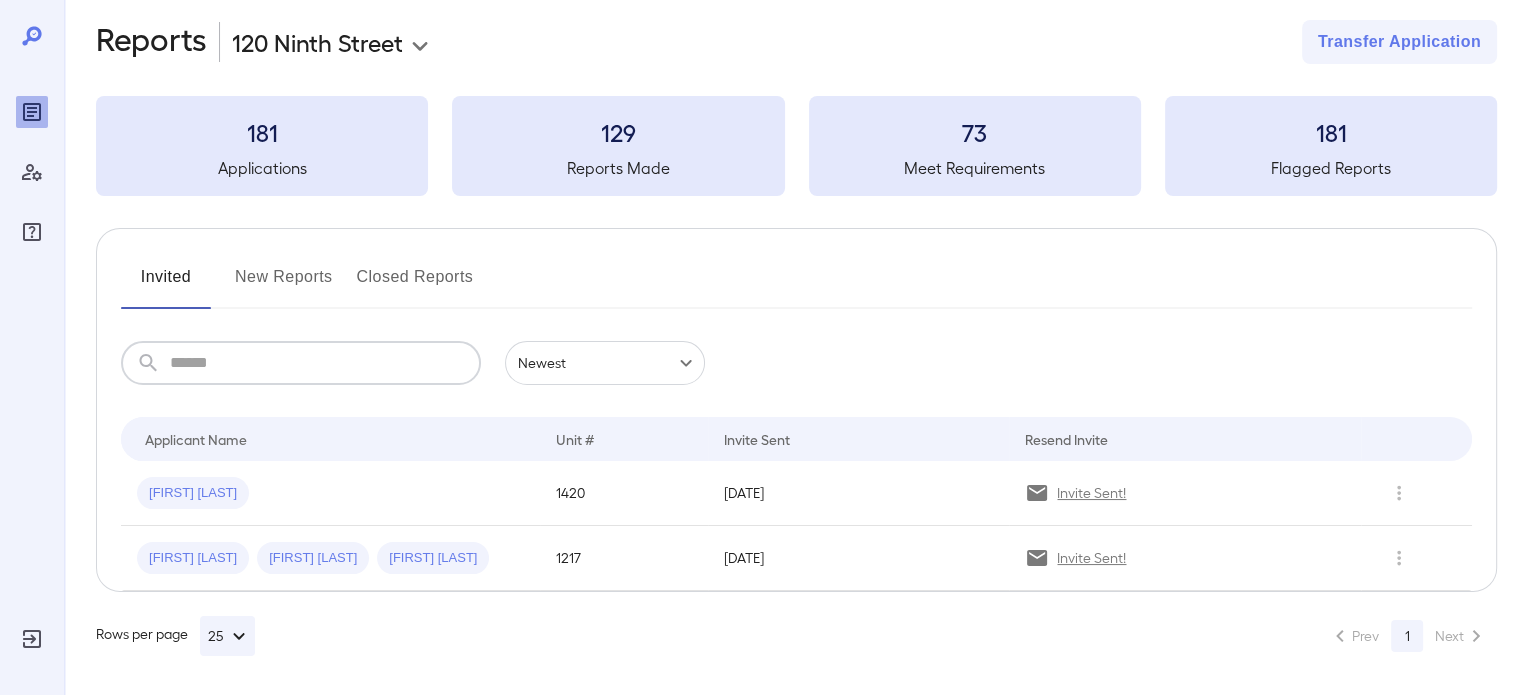 click on "New Reports" at bounding box center [284, 285] 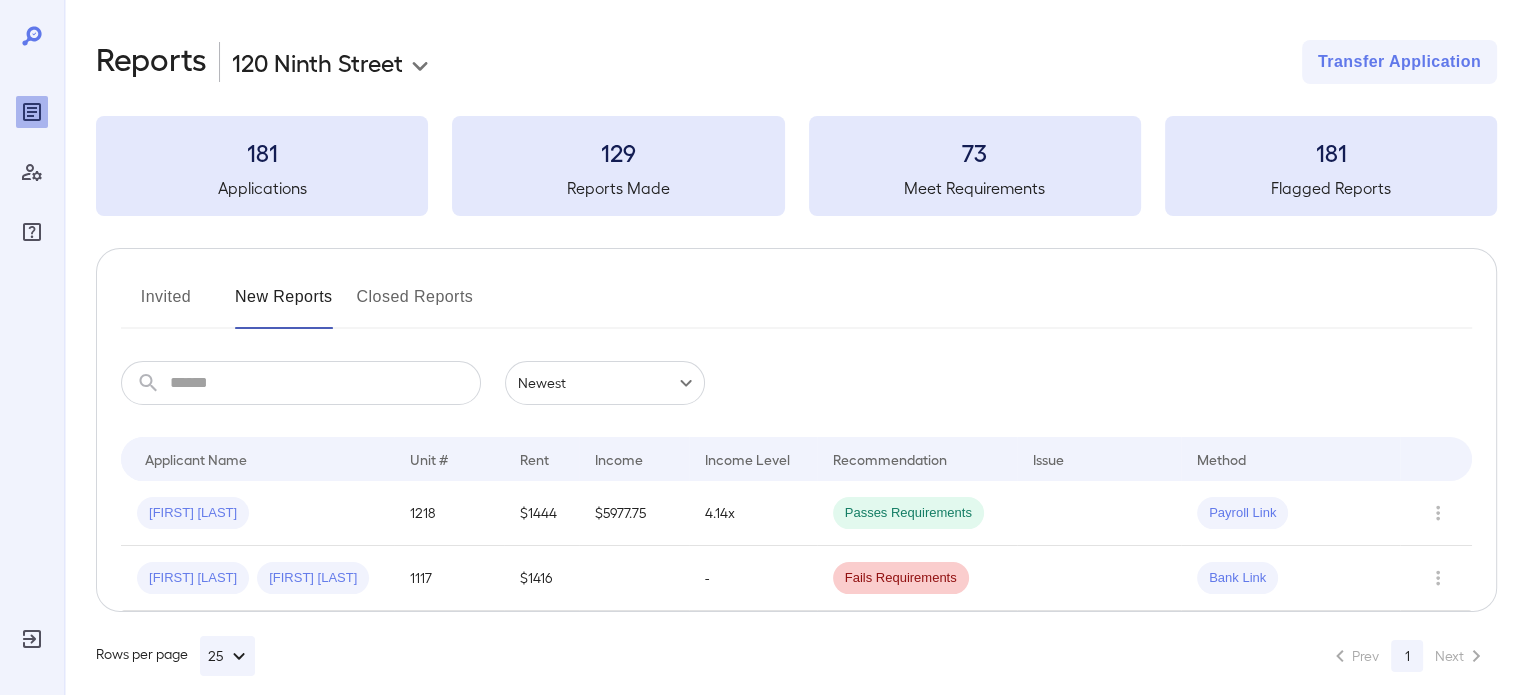 scroll, scrollTop: 20, scrollLeft: 0, axis: vertical 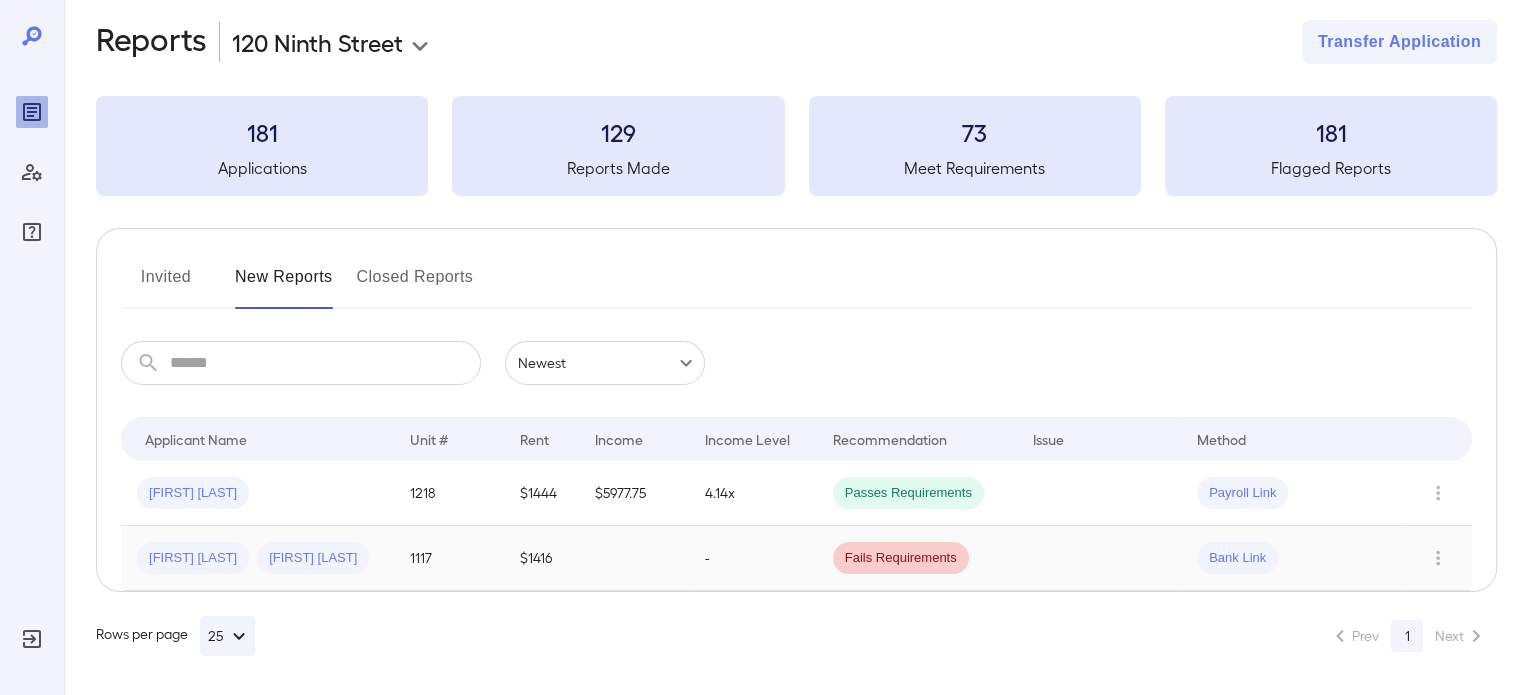 click on "Fails Requirements" at bounding box center [901, 558] 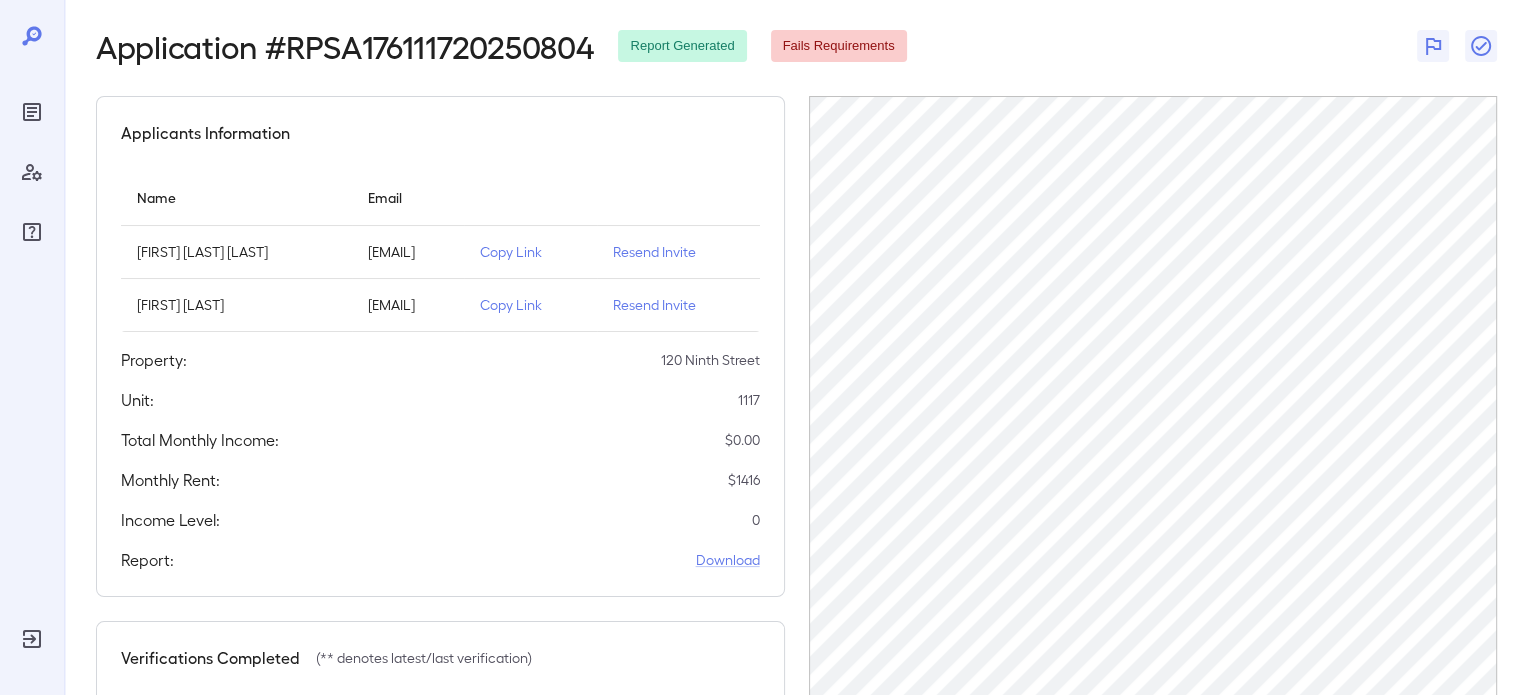 scroll, scrollTop: 0, scrollLeft: 0, axis: both 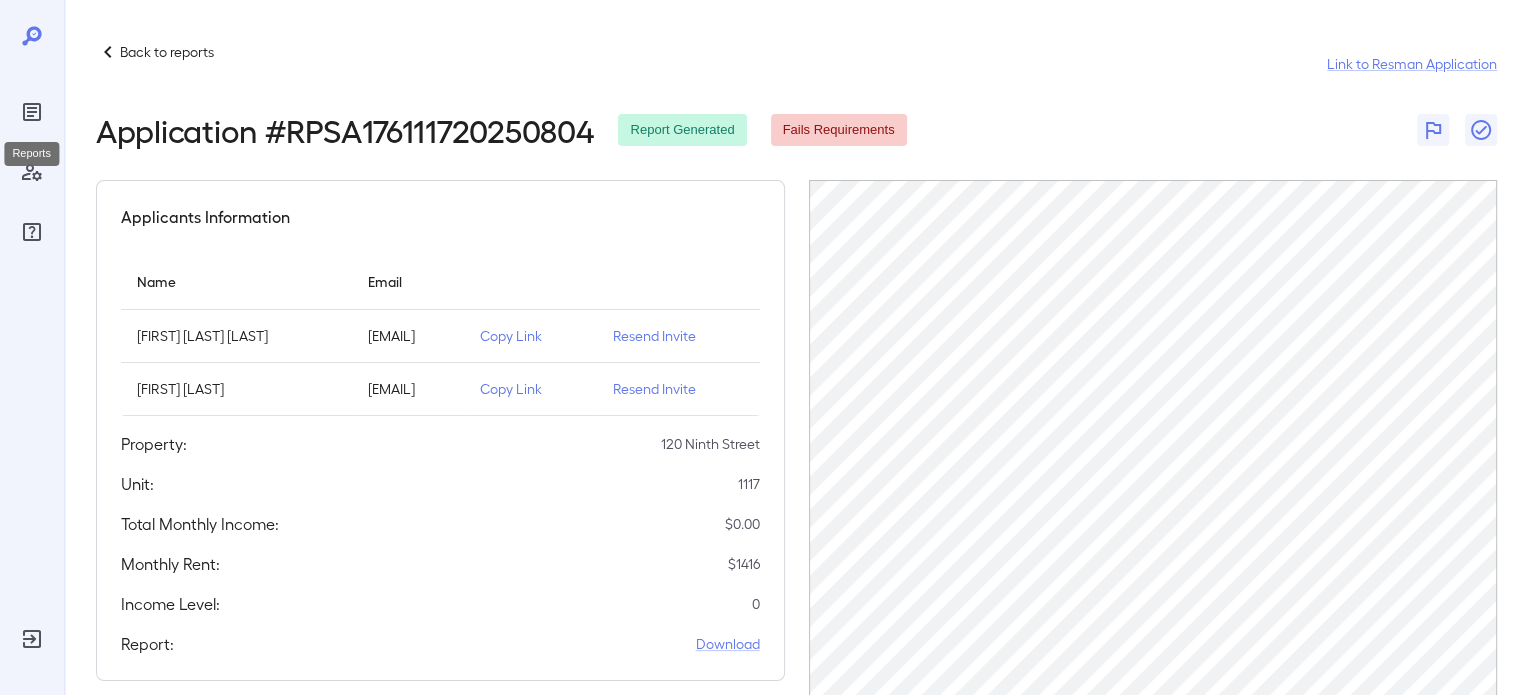 click 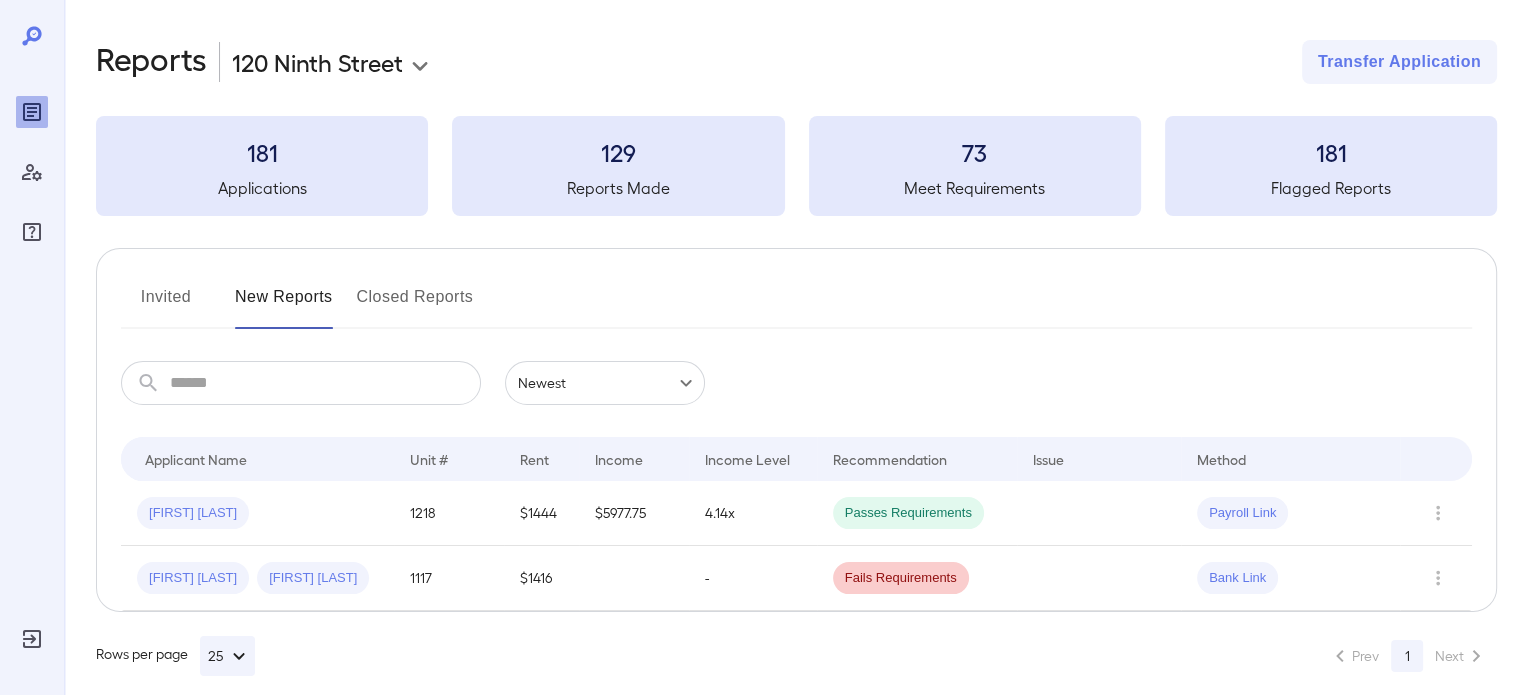 scroll, scrollTop: 20, scrollLeft: 0, axis: vertical 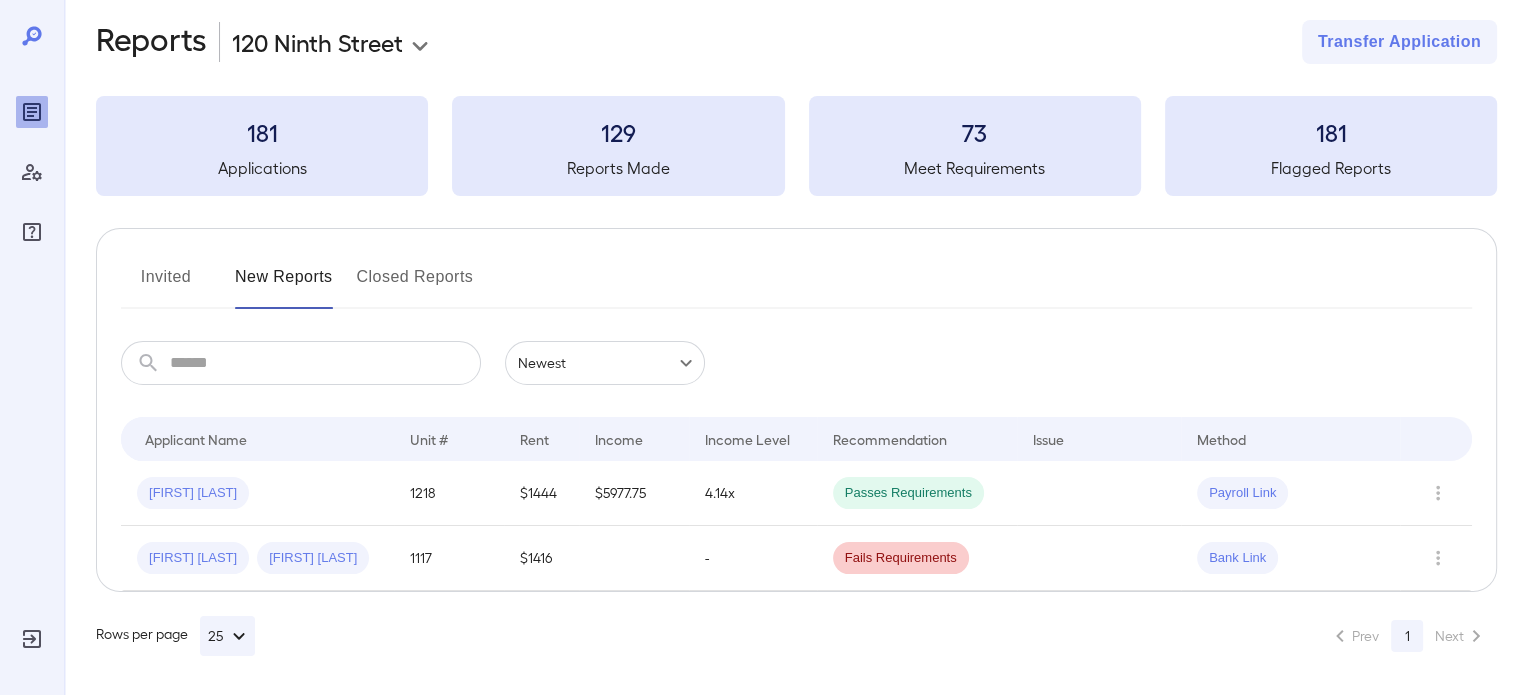 click on "Invited" at bounding box center (166, 285) 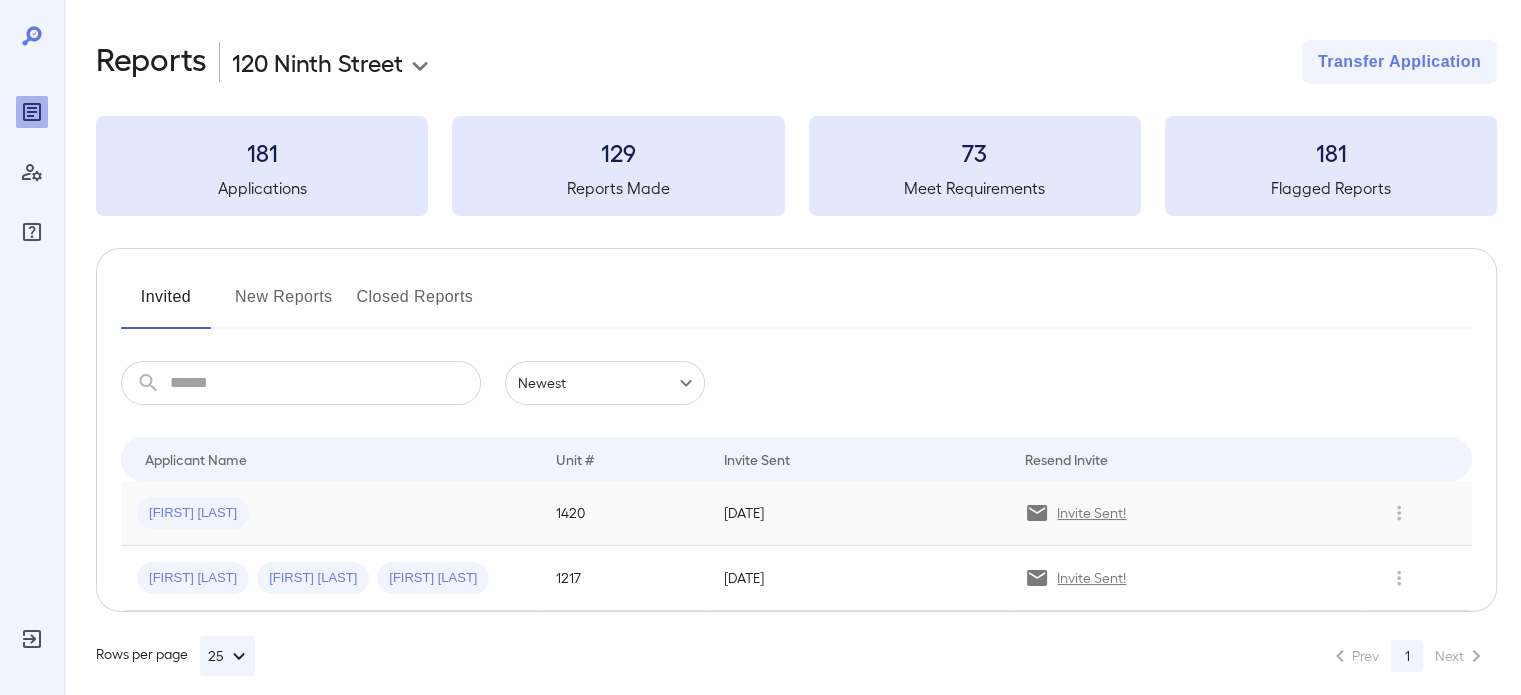 click on "Invite Sent!" at bounding box center [1091, 513] 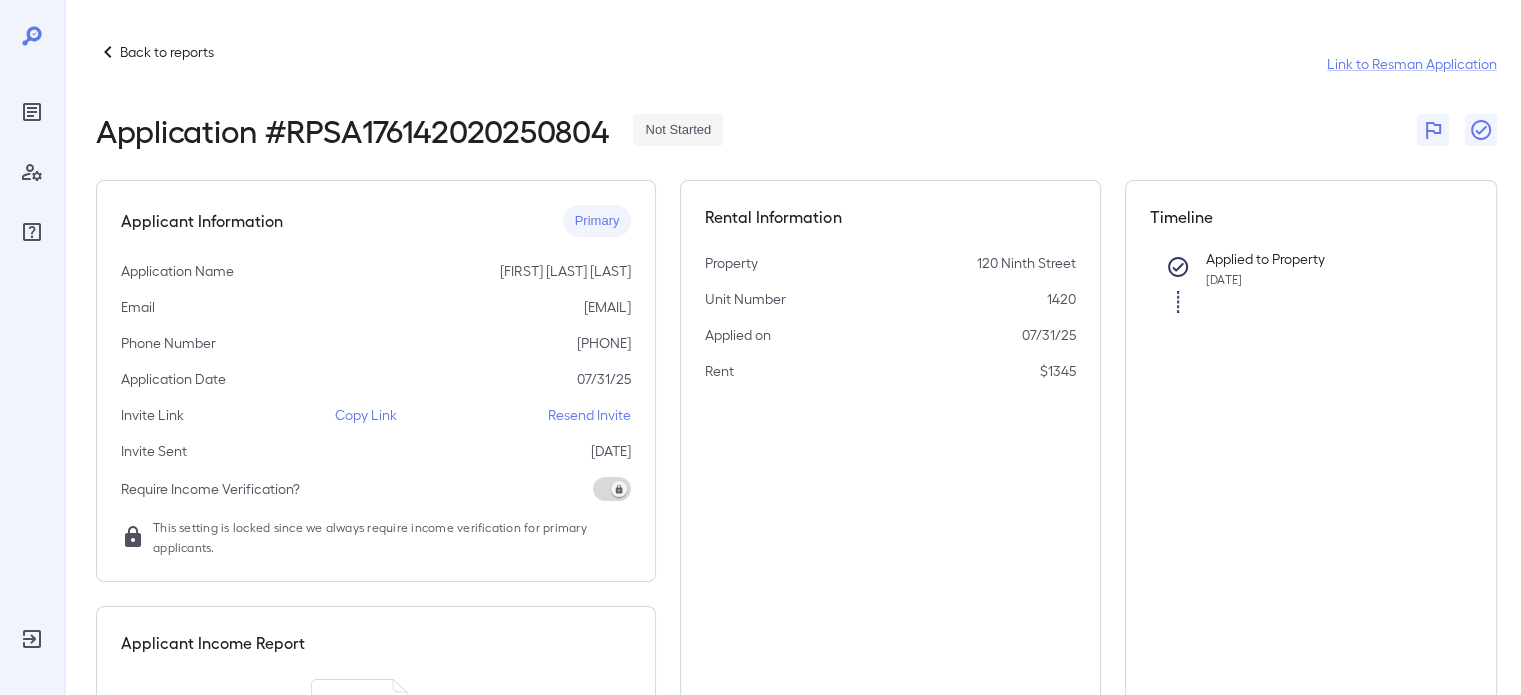 click on "Resend Invite" at bounding box center [589, 415] 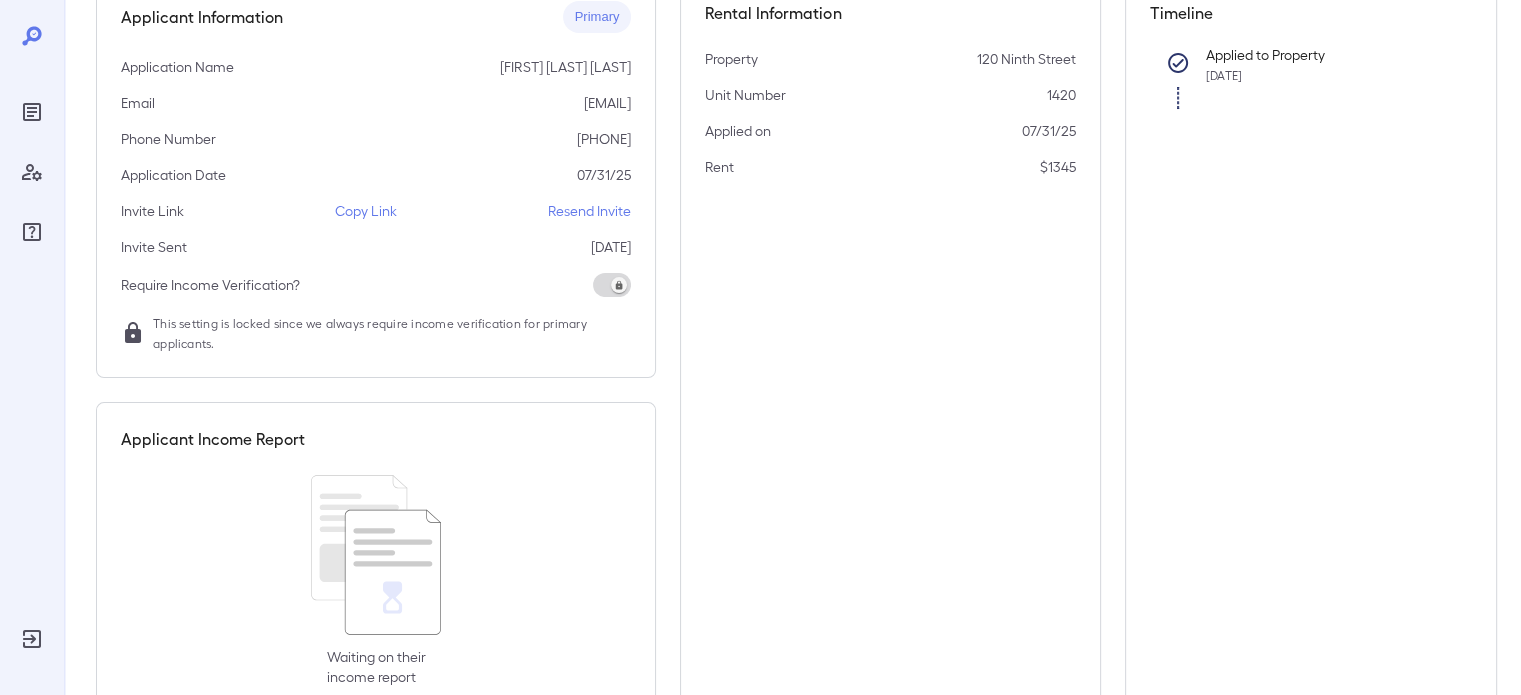 scroll, scrollTop: 260, scrollLeft: 0, axis: vertical 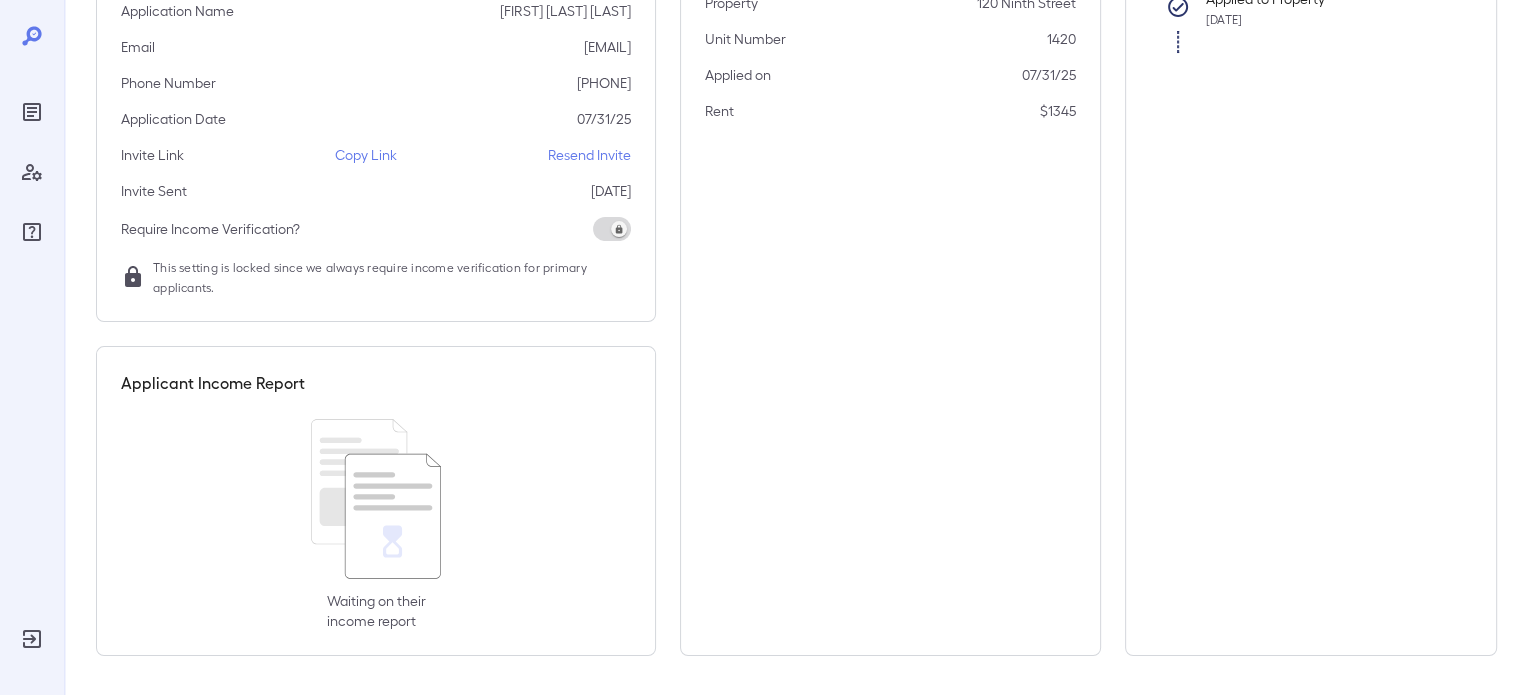 click 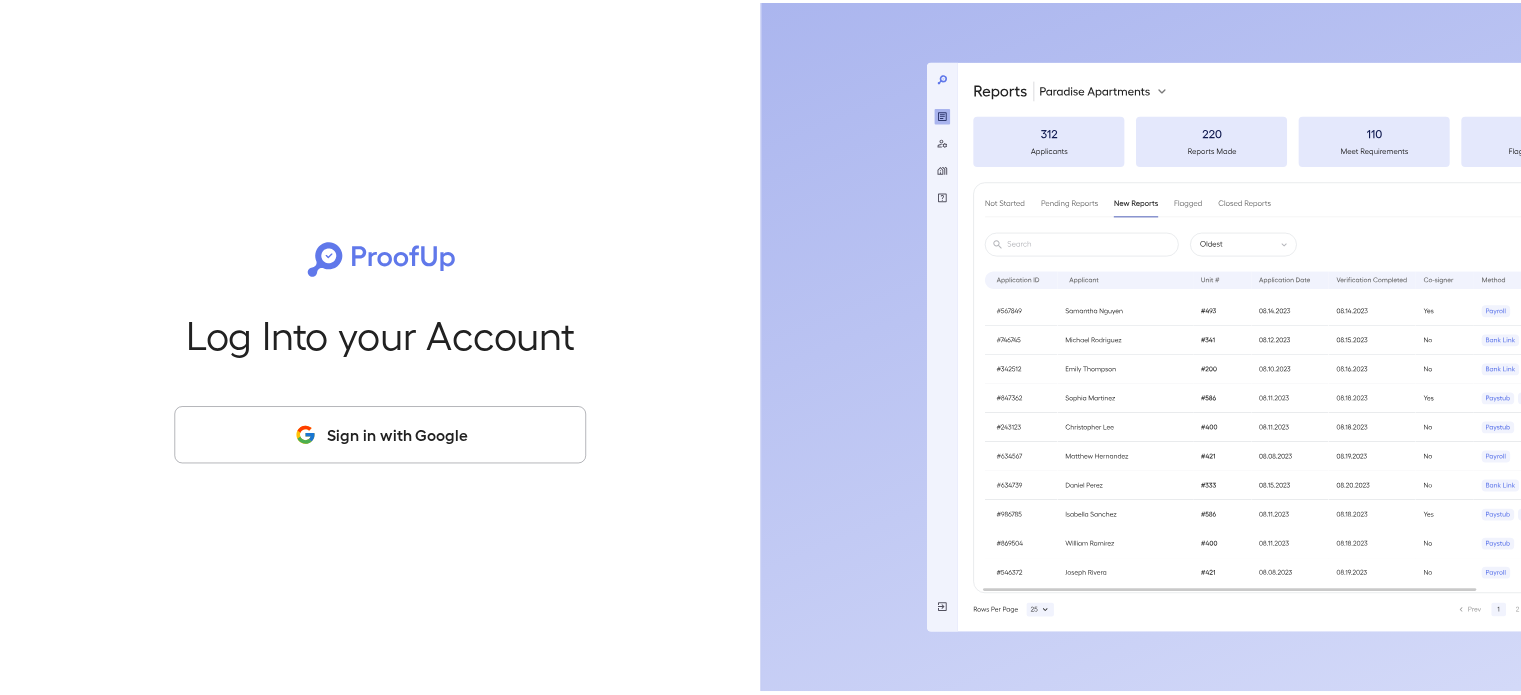 scroll, scrollTop: 0, scrollLeft: 0, axis: both 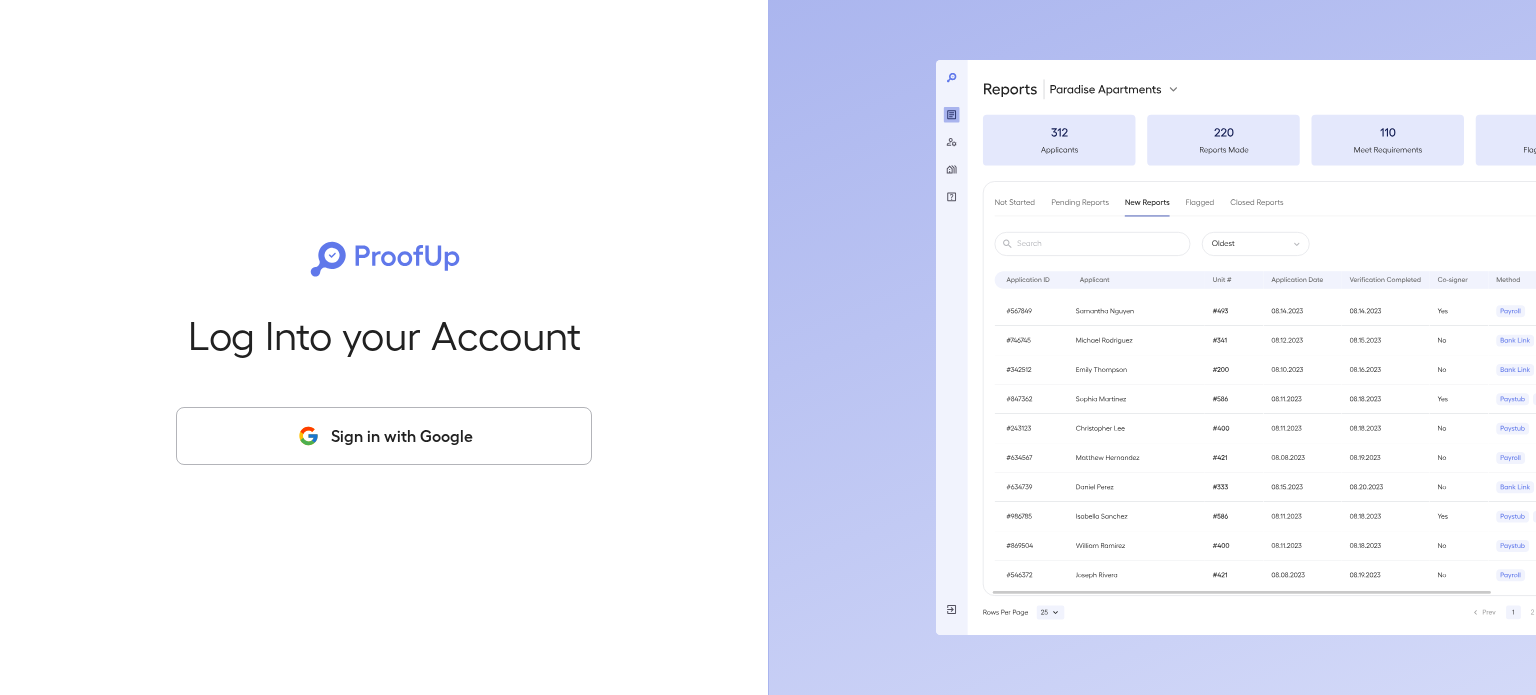 click on "Sign in with Google" at bounding box center (384, 436) 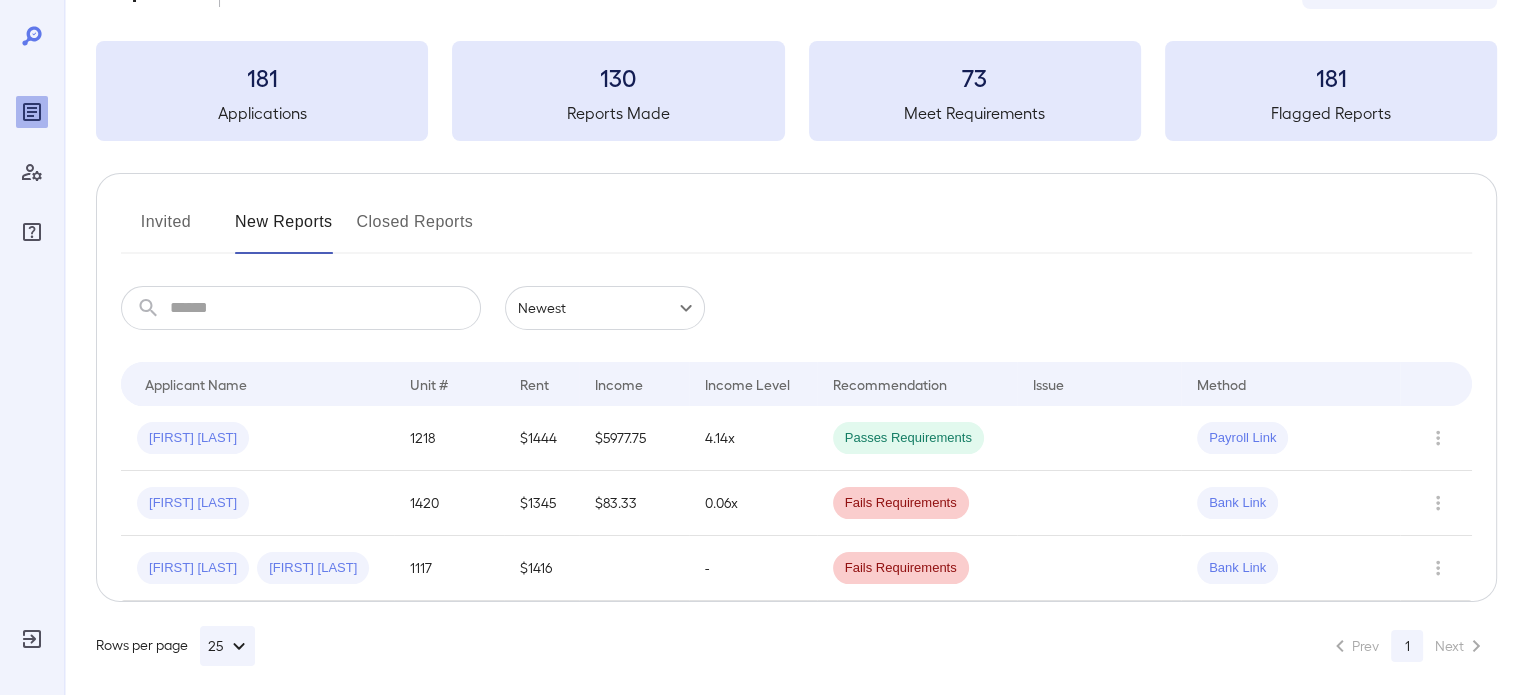 scroll, scrollTop: 84, scrollLeft: 0, axis: vertical 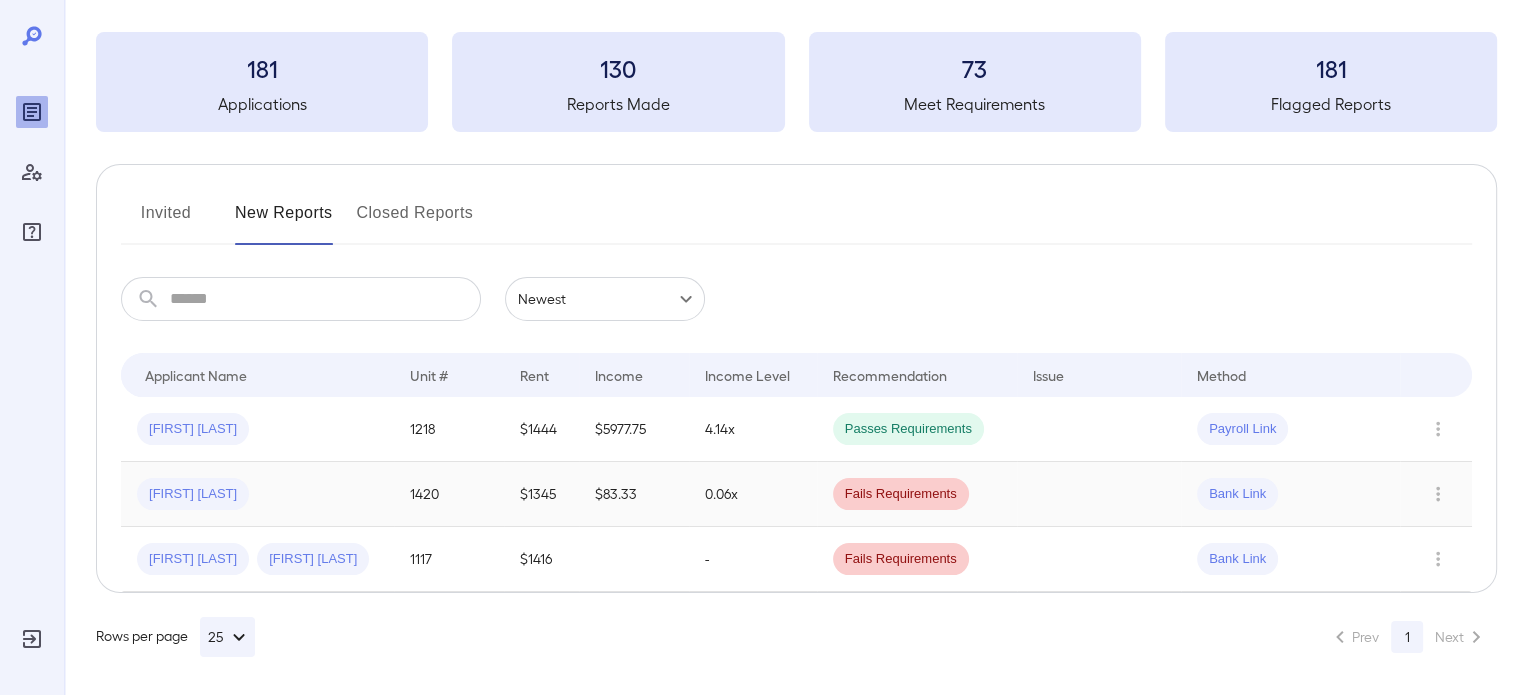 click on "Fails Requirements" at bounding box center [901, 494] 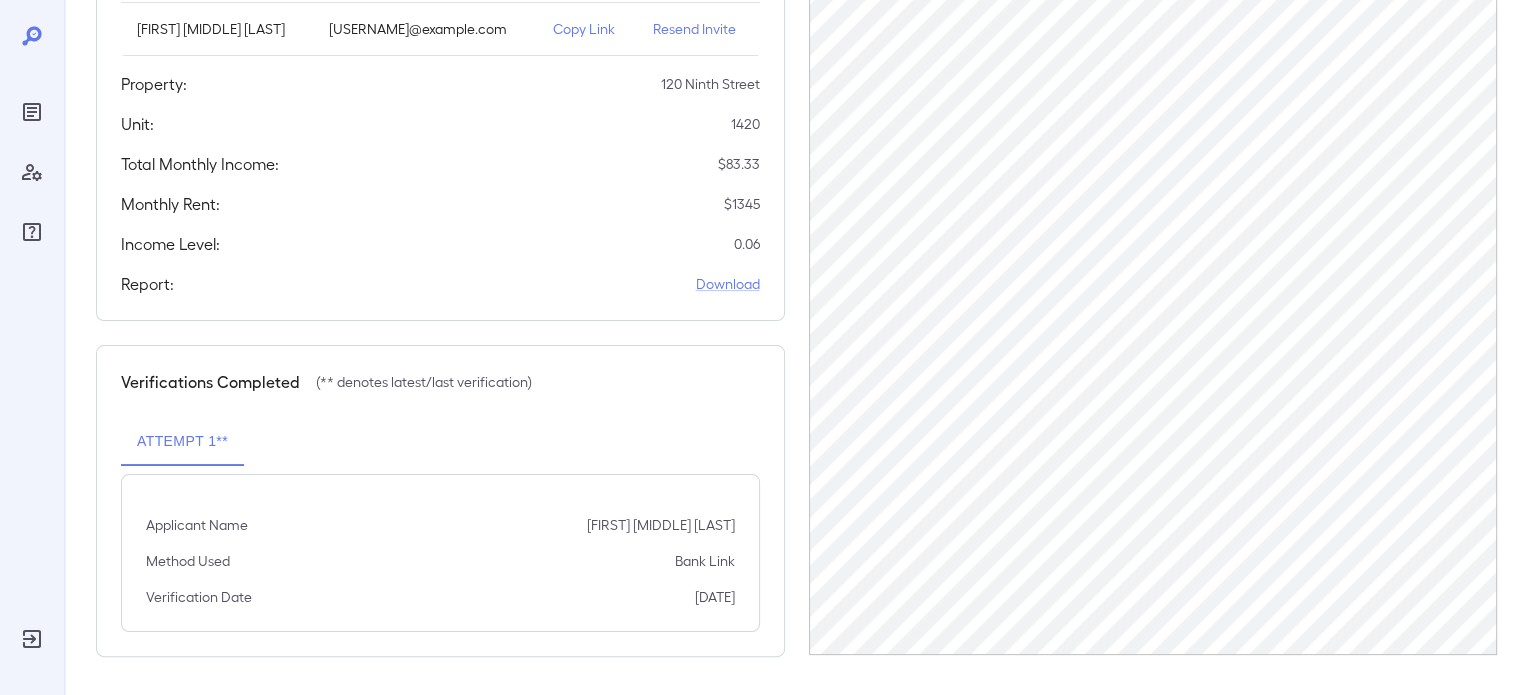 scroll, scrollTop: 0, scrollLeft: 0, axis: both 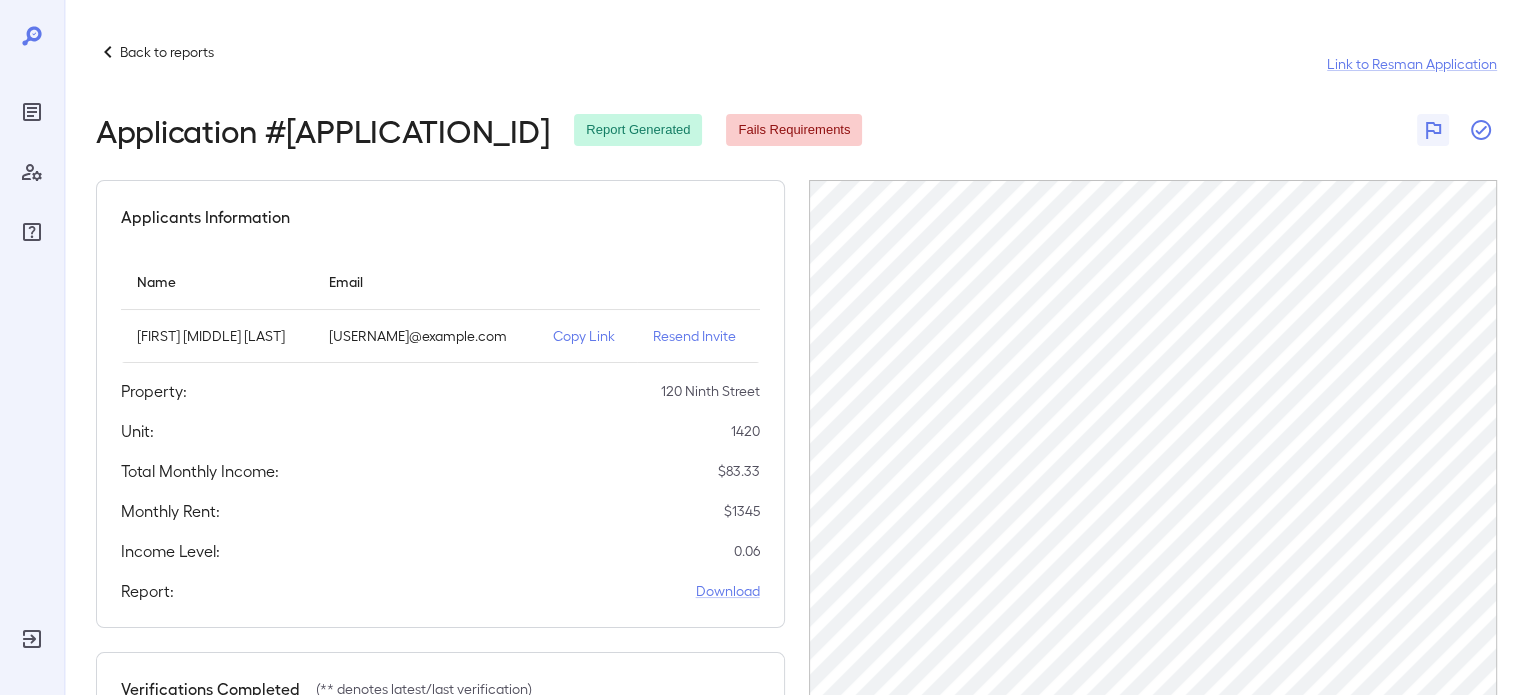 click 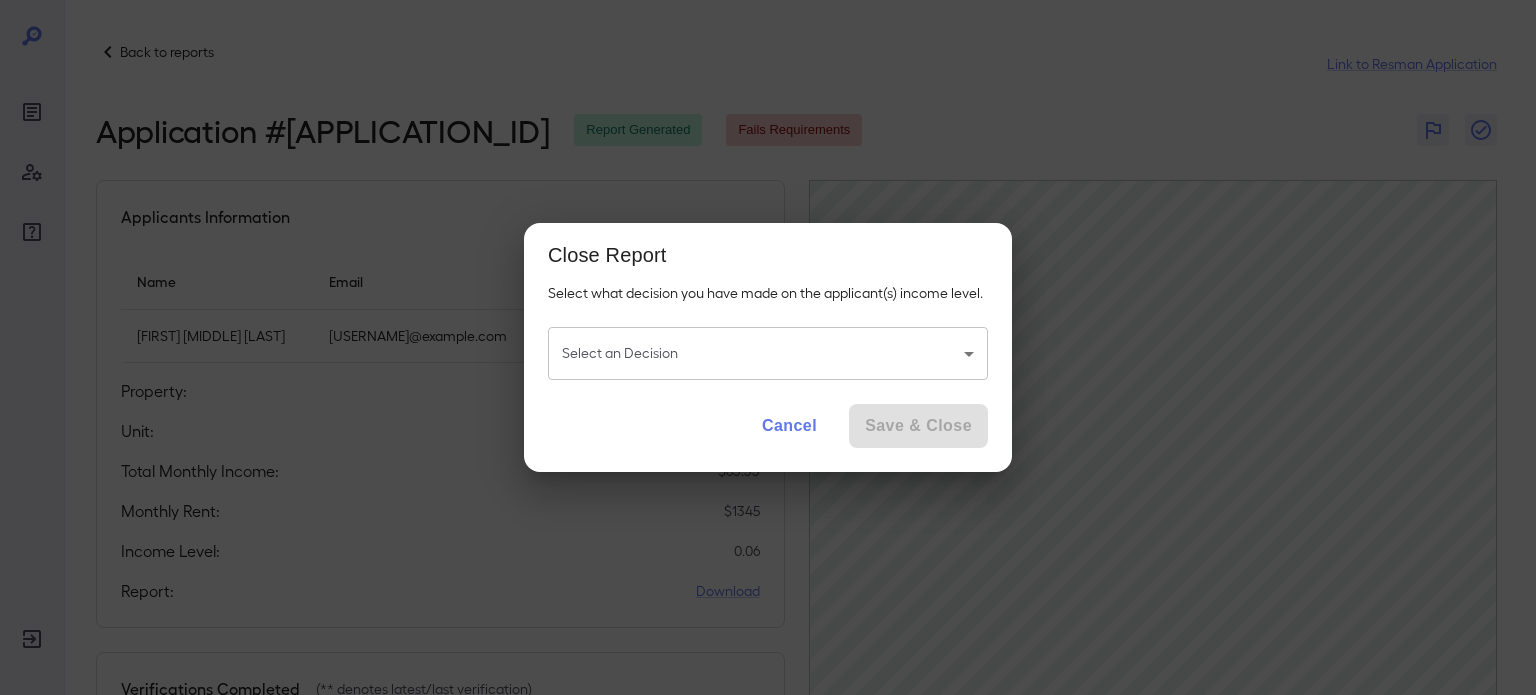 click on "Back to reports Link to Resman Application Application # [APPLICATION_ID] Report Generated Fails Requirements Applicants Information Name Email [FIRST] [MIDDLE] [LAST] [USERNAME]@example.com Copy Link Resend Invite Property:   [NUMBER] [STREET] Unit:   [UNIT_NUMBER] Total Monthly Income:   $ [AMOUNT] Monthly Rent:   $ [AMOUNT] Income Level:   [PERCENTAGE] Report:   Download Verifications Completed (** denotes latest/last verification) Attempt 1** Applicant Name [FIRST] [MIDDLE] [LAST] Method Used Bank Link Verification Date [DATE] Close Report Select what decision you have made on the applicant(s) income level. Select an Decision ​ Select an Decision Cancel Save & Close" at bounding box center (768, 347) 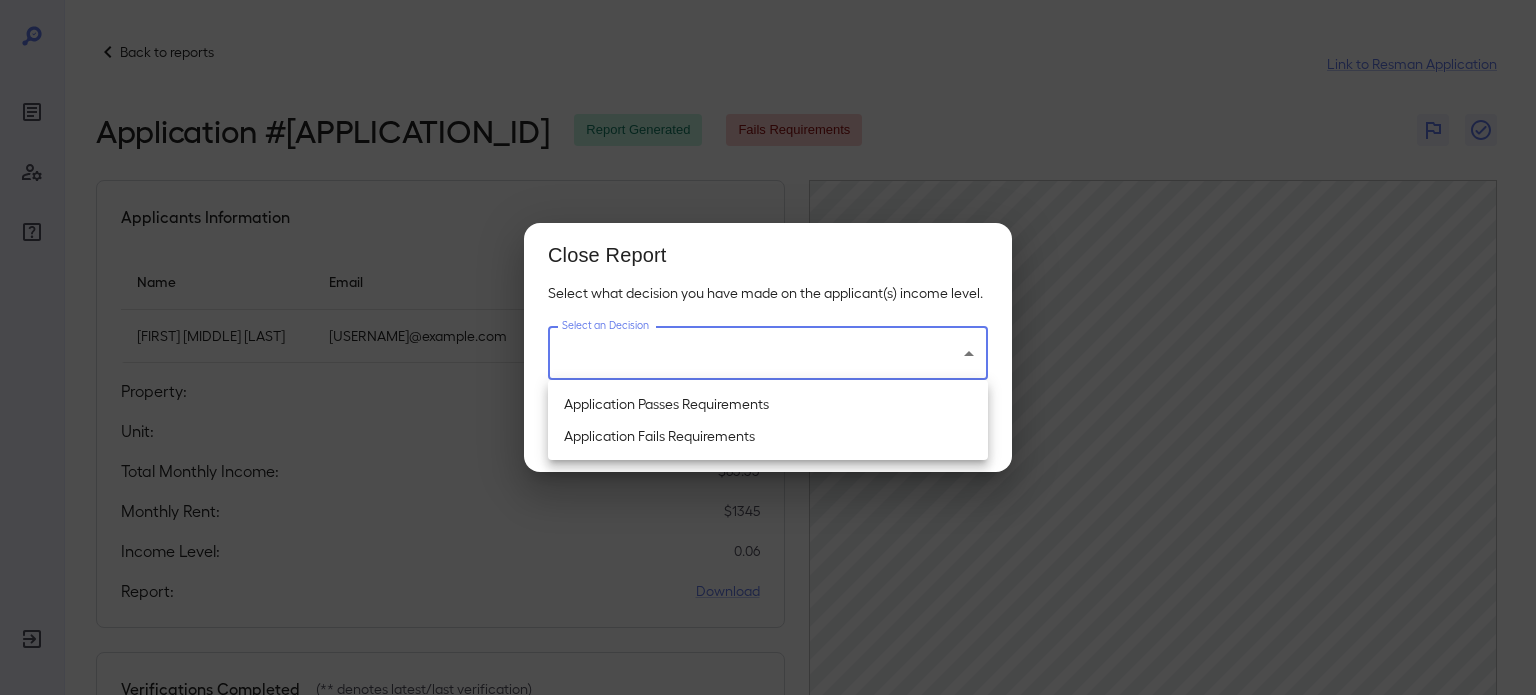 click on "Application Passes Requirements" at bounding box center [768, 404] 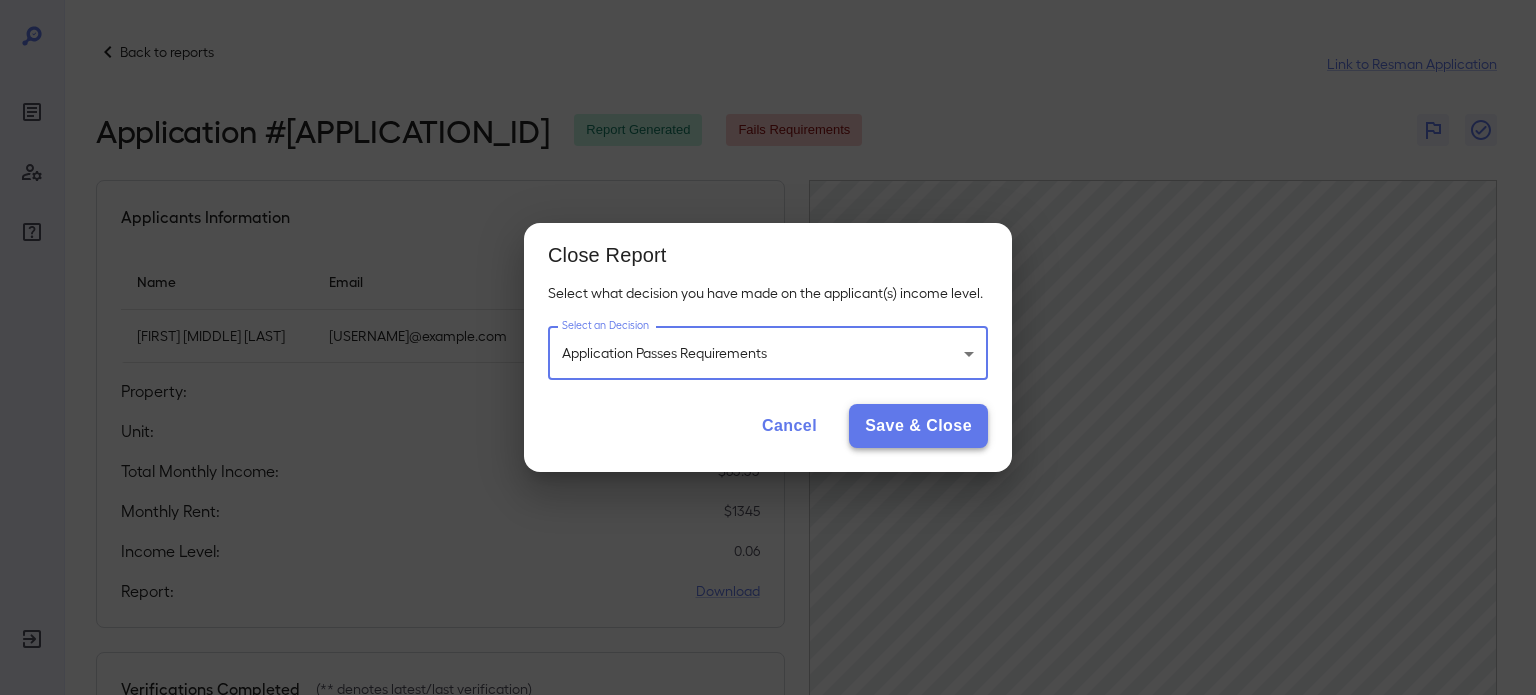 click on "Save & Close" at bounding box center [918, 426] 